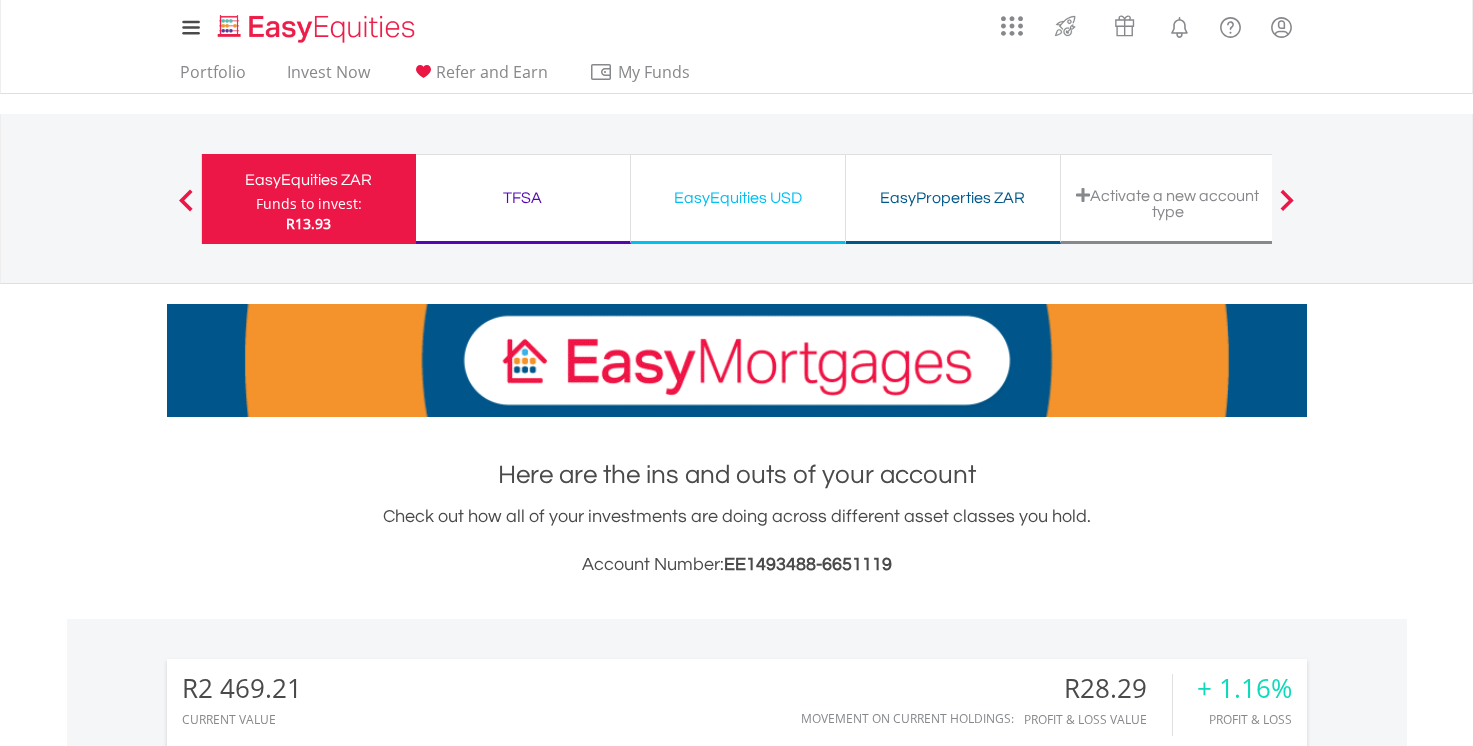 scroll, scrollTop: 972, scrollLeft: 0, axis: vertical 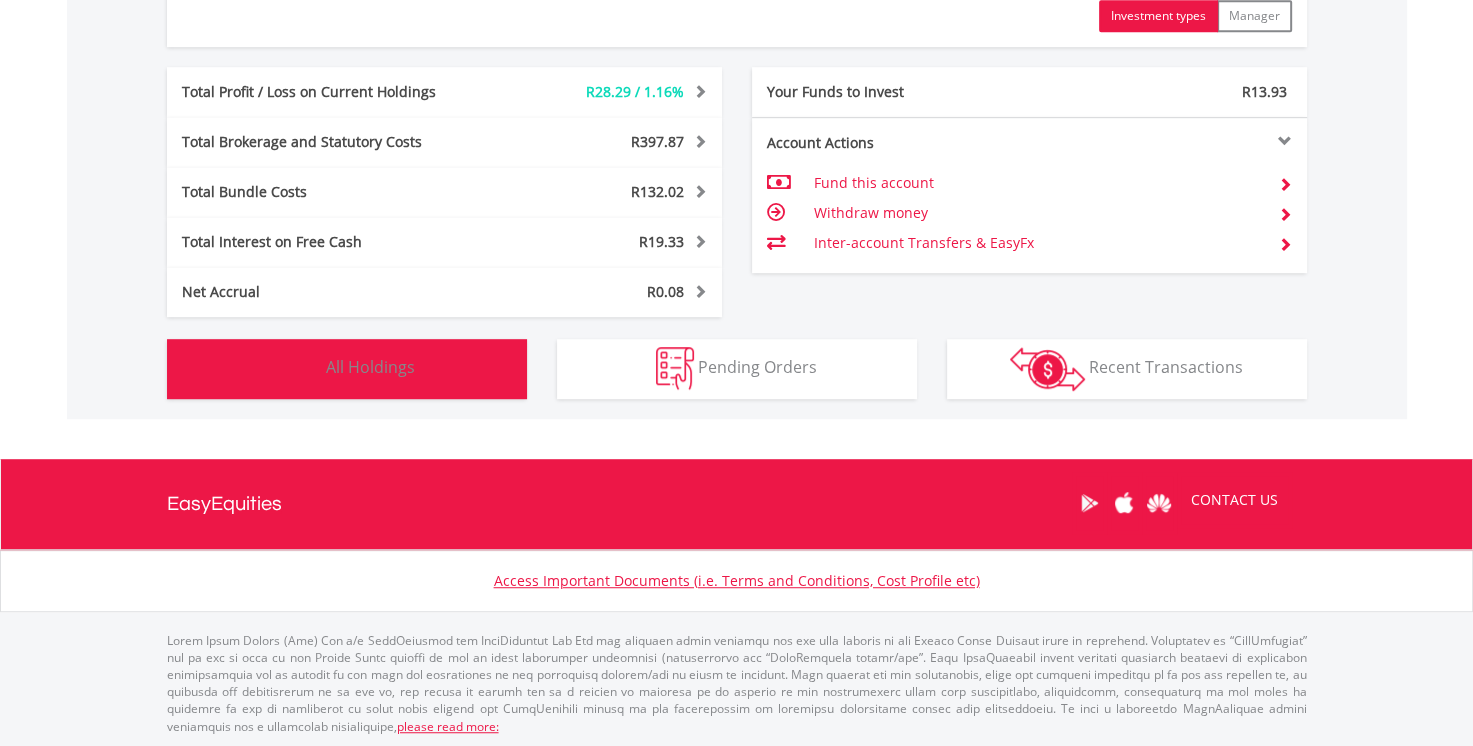 click on "All Holdings" at bounding box center (370, 367) 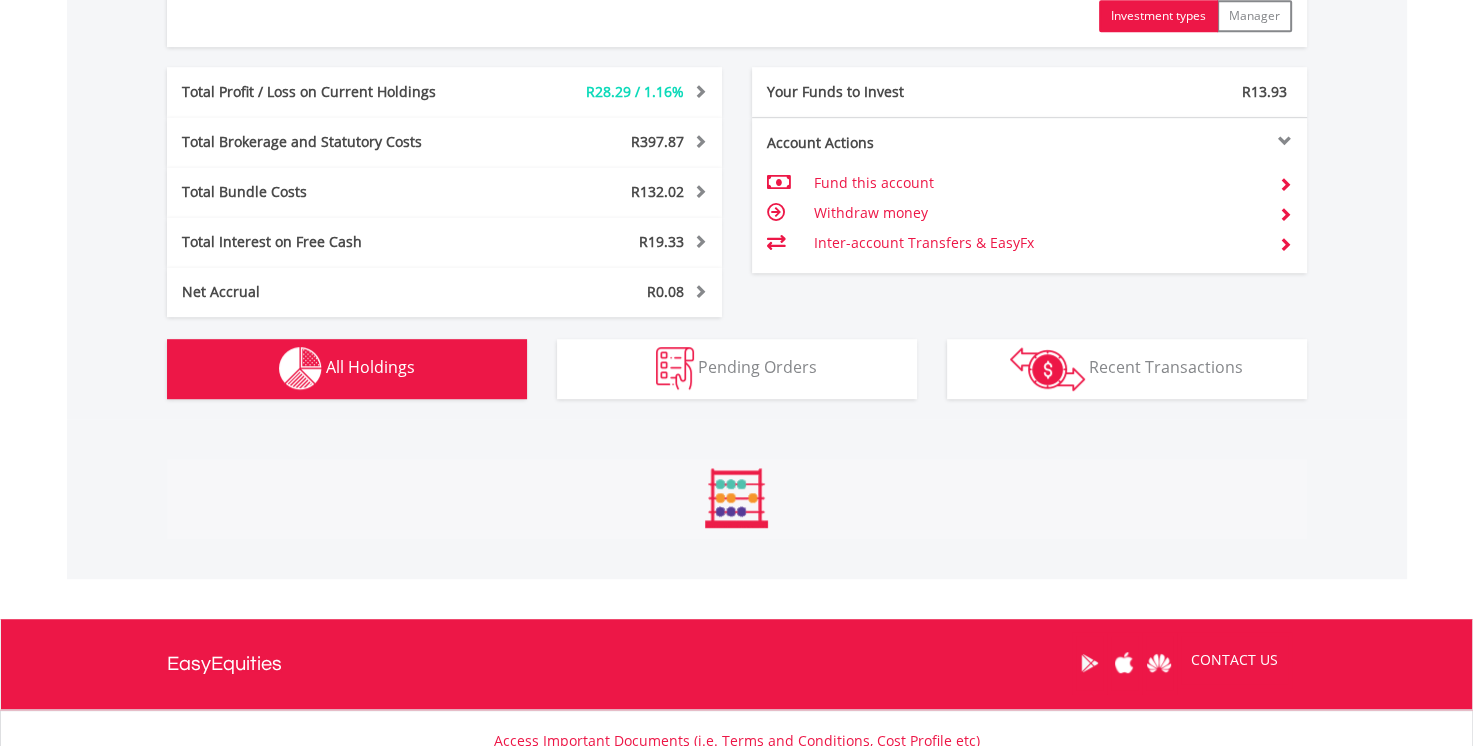 scroll, scrollTop: 1561, scrollLeft: 0, axis: vertical 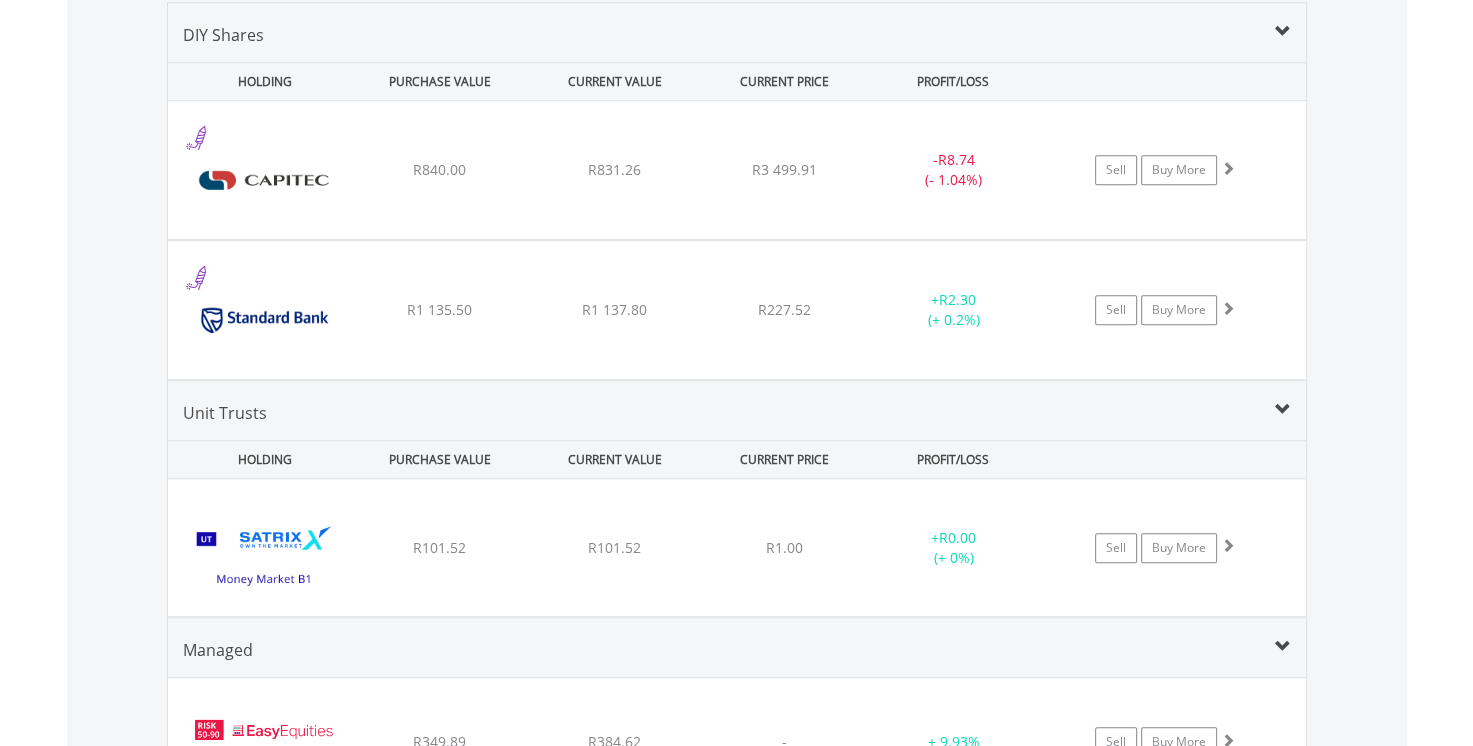 type 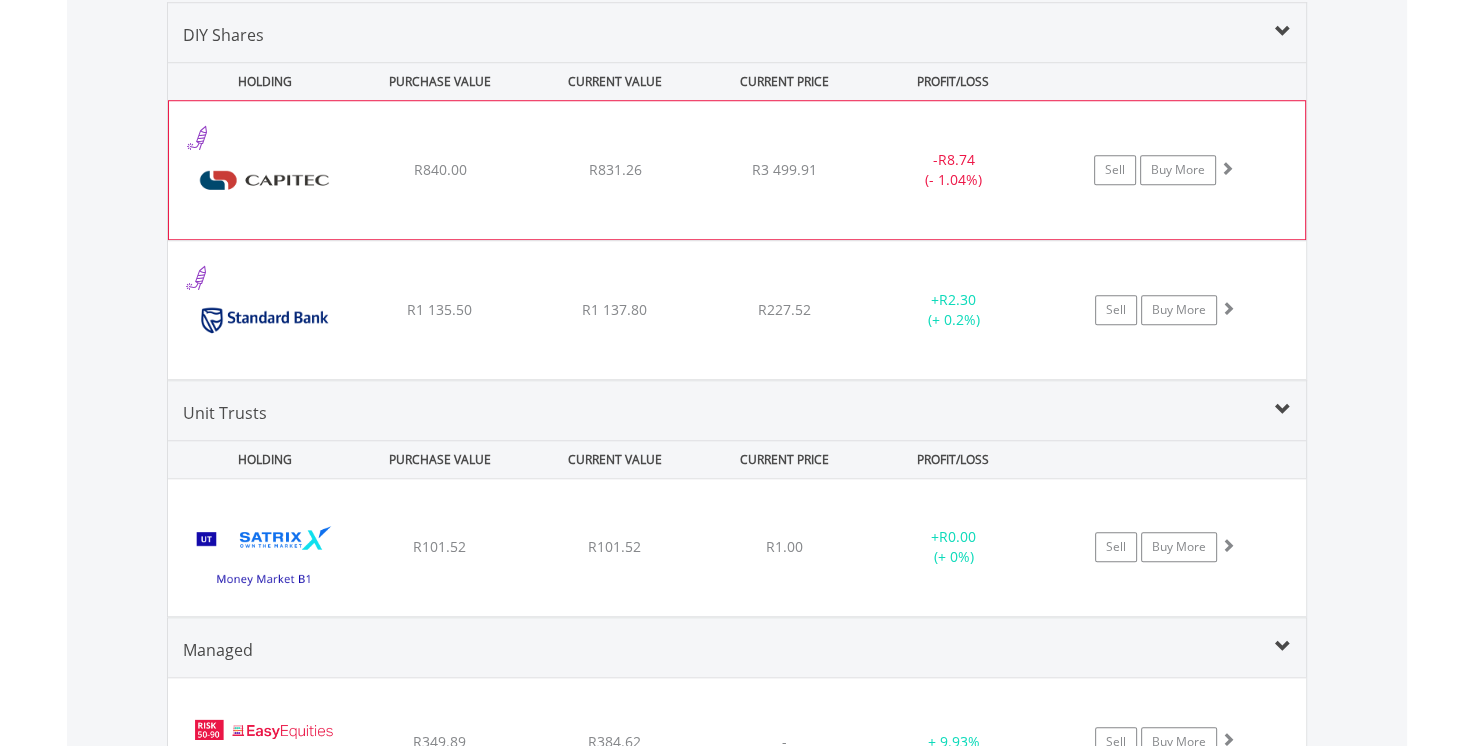 click on "R840.00" at bounding box center (440, 170) 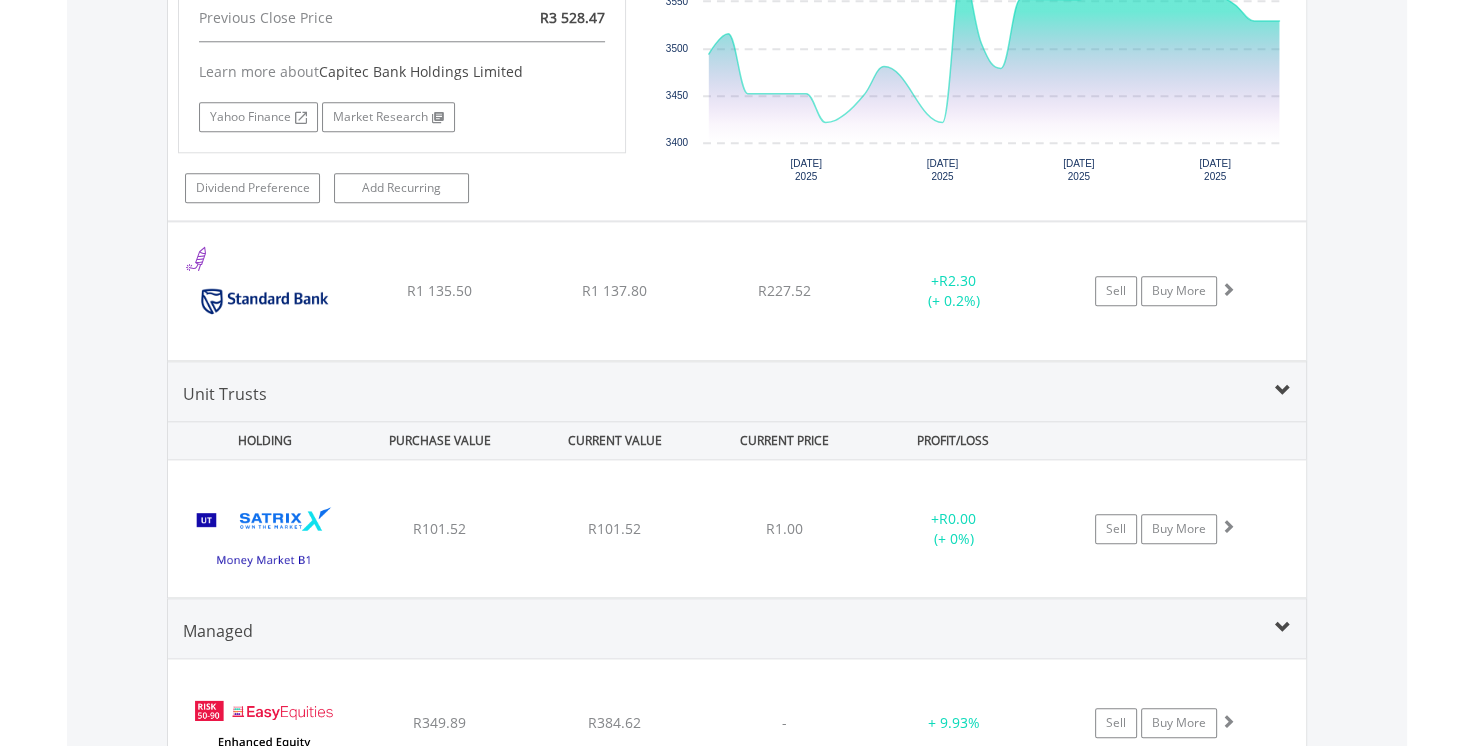 scroll, scrollTop: 1992, scrollLeft: 0, axis: vertical 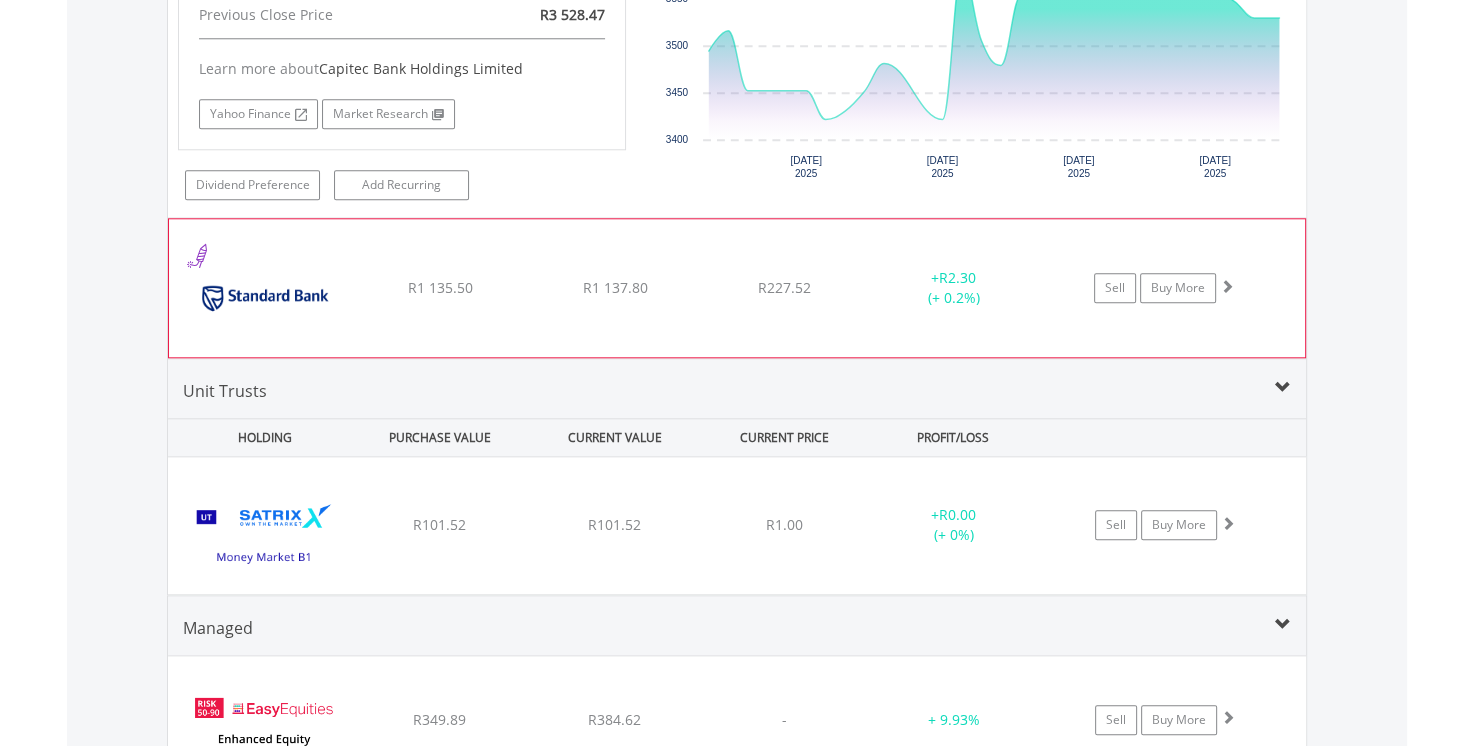 click on "R1 135.50" at bounding box center (439, -261) 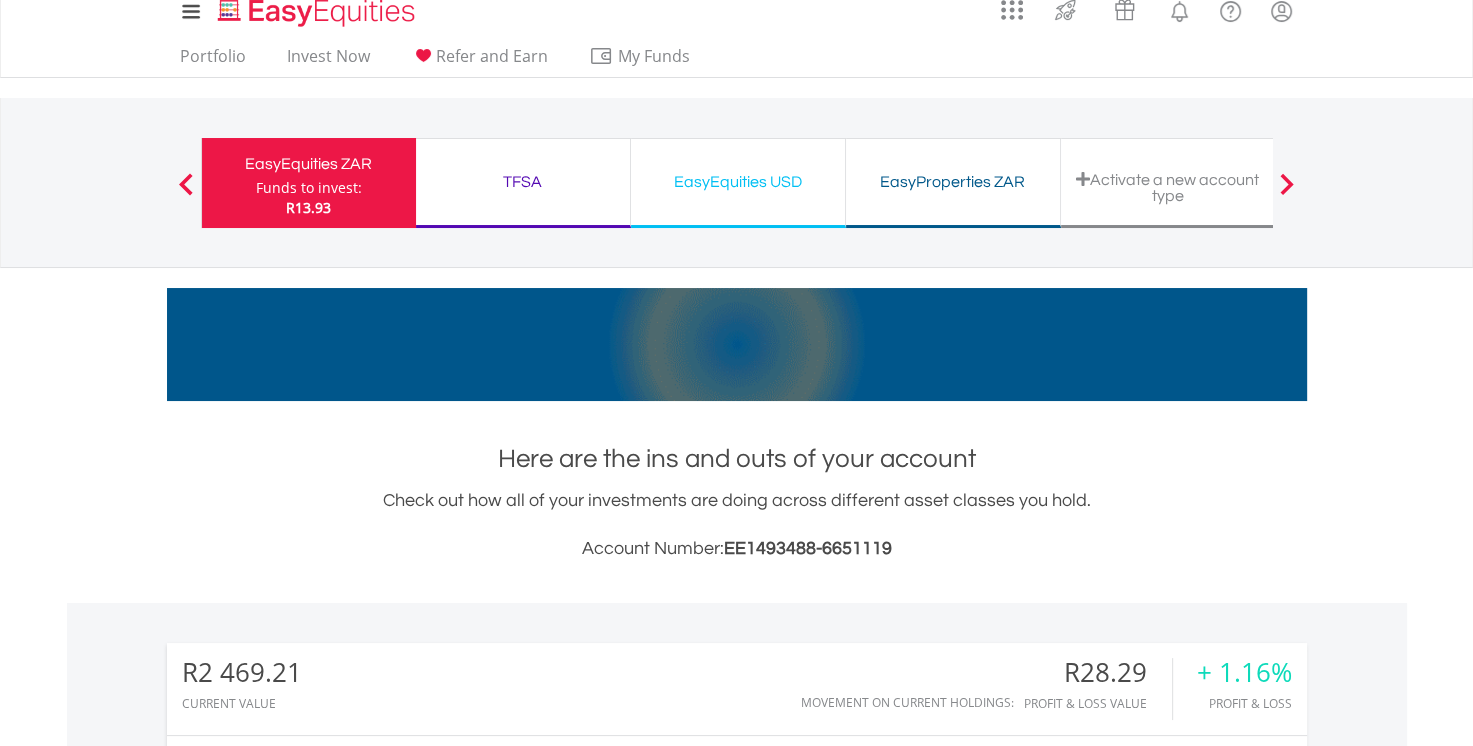 scroll, scrollTop: 0, scrollLeft: 0, axis: both 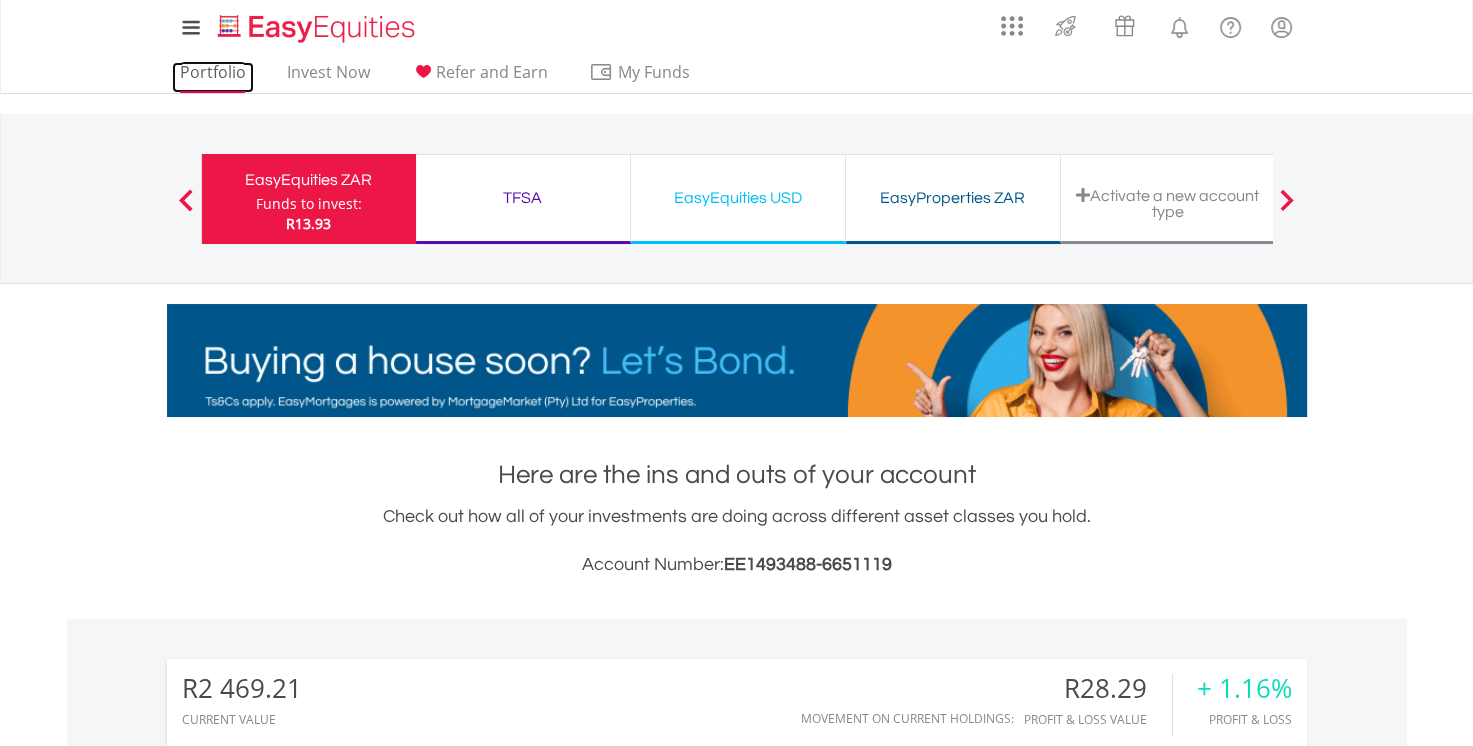 click on "Portfolio" at bounding box center (213, 77) 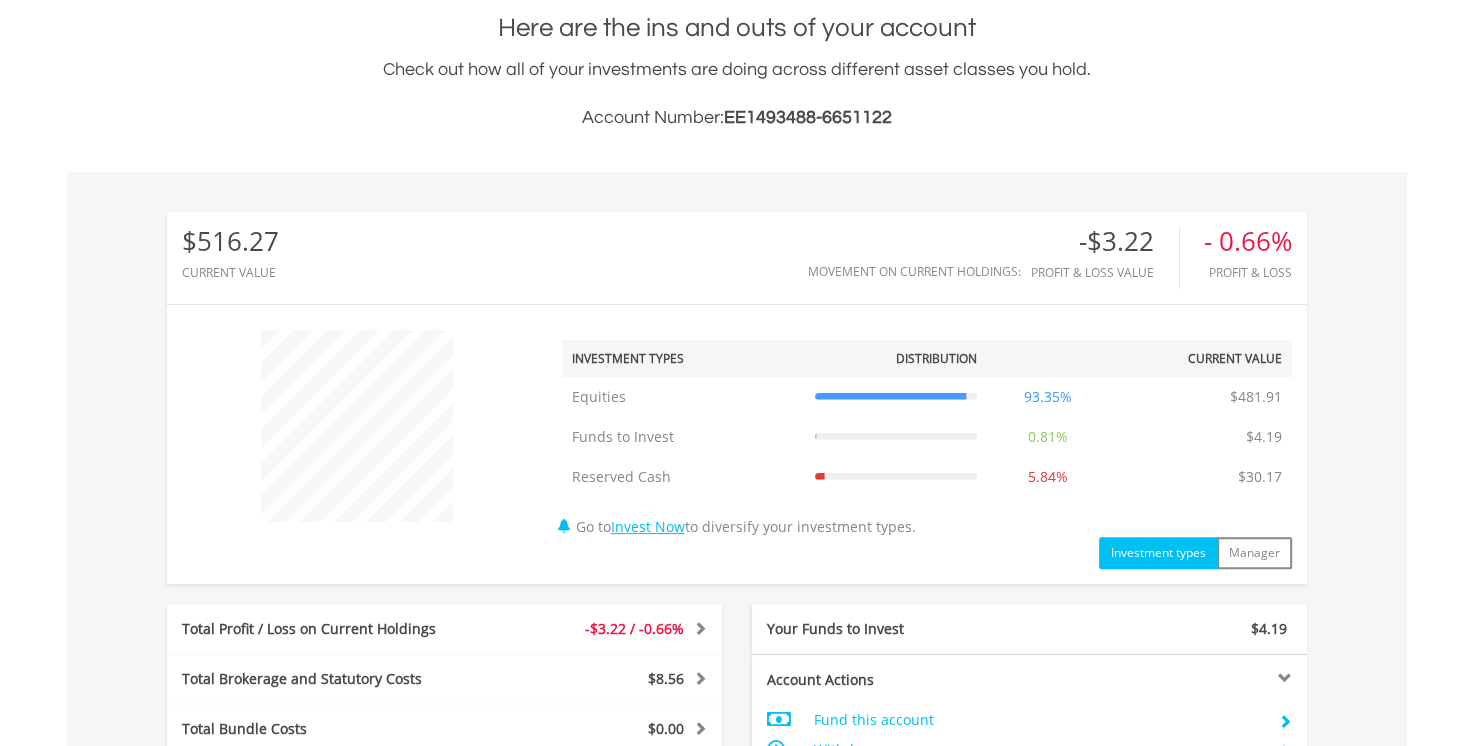 scroll, scrollTop: 602, scrollLeft: 0, axis: vertical 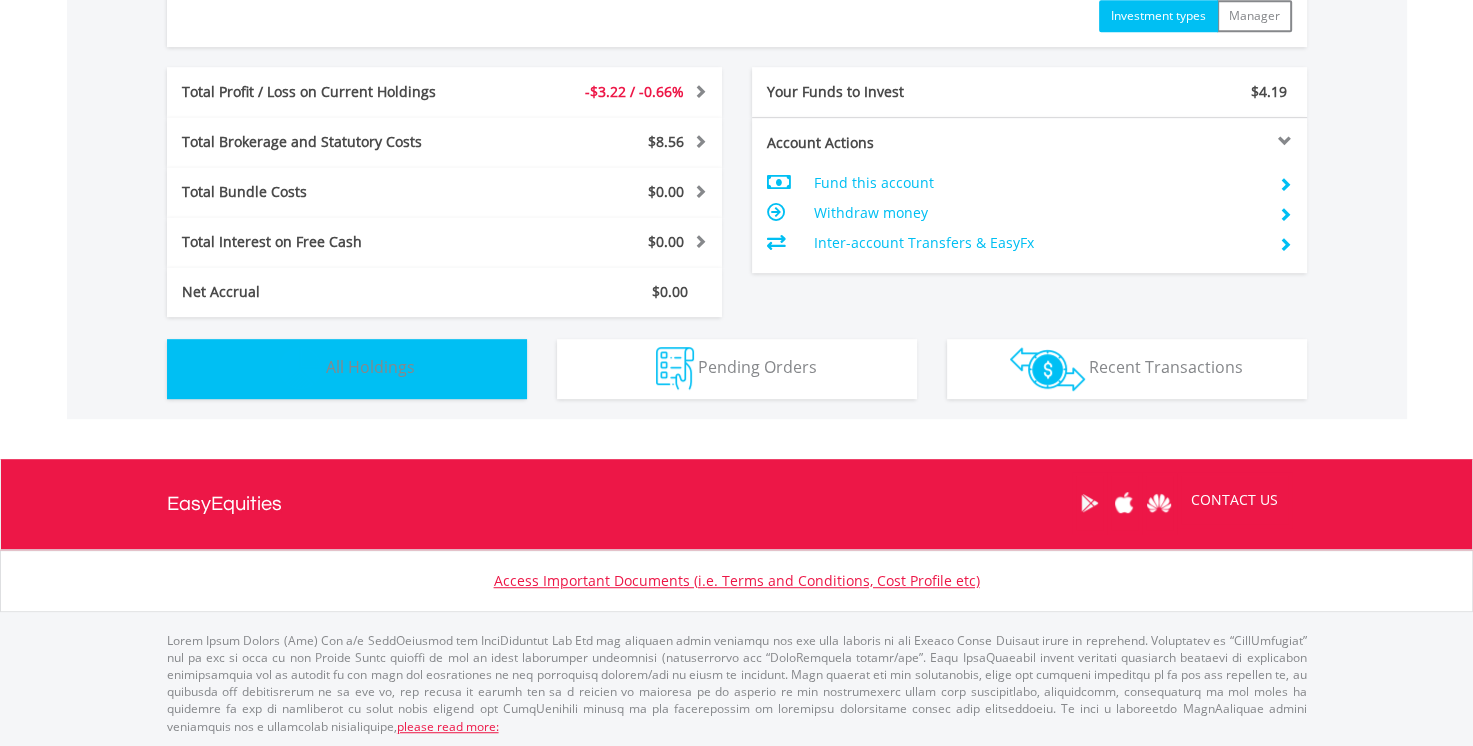click on "All Holdings" at bounding box center [370, 367] 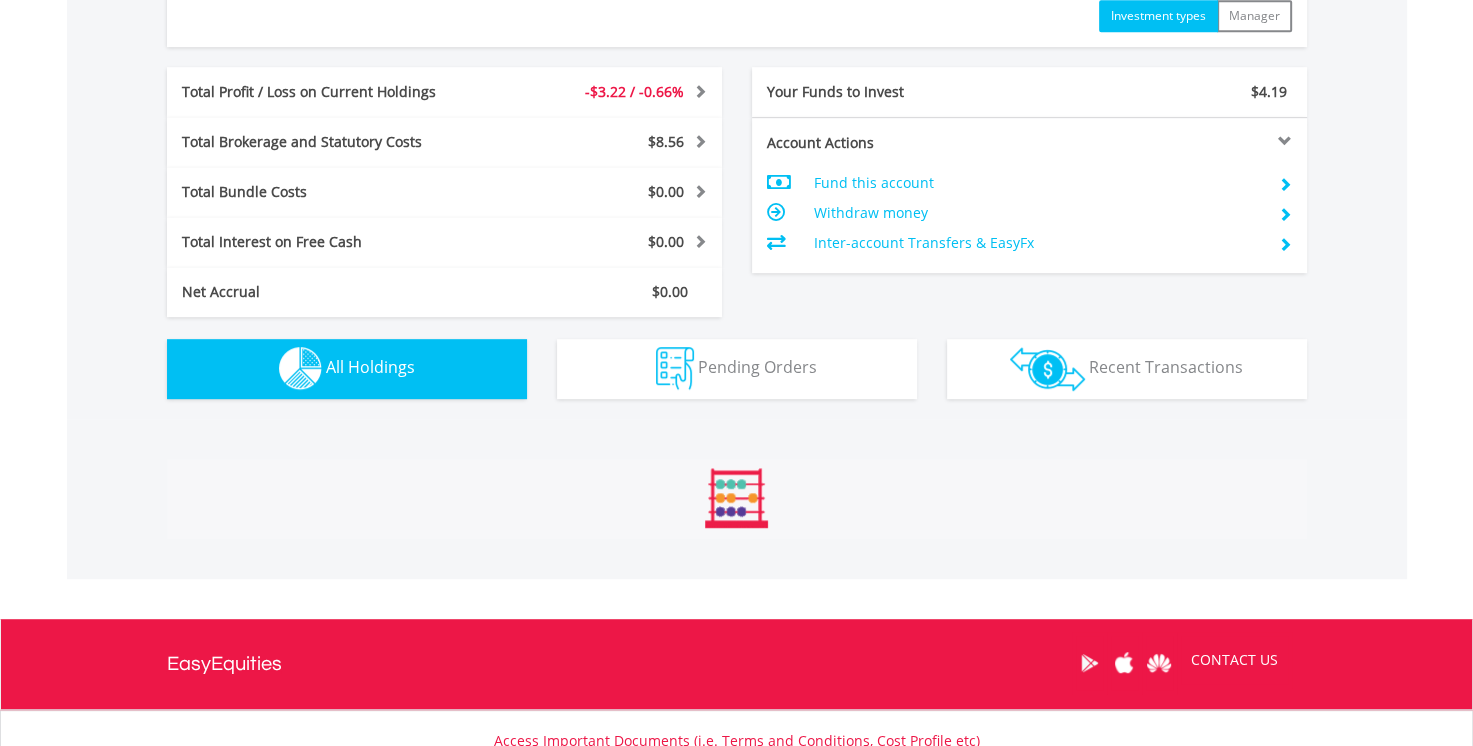 scroll, scrollTop: 1441, scrollLeft: 0, axis: vertical 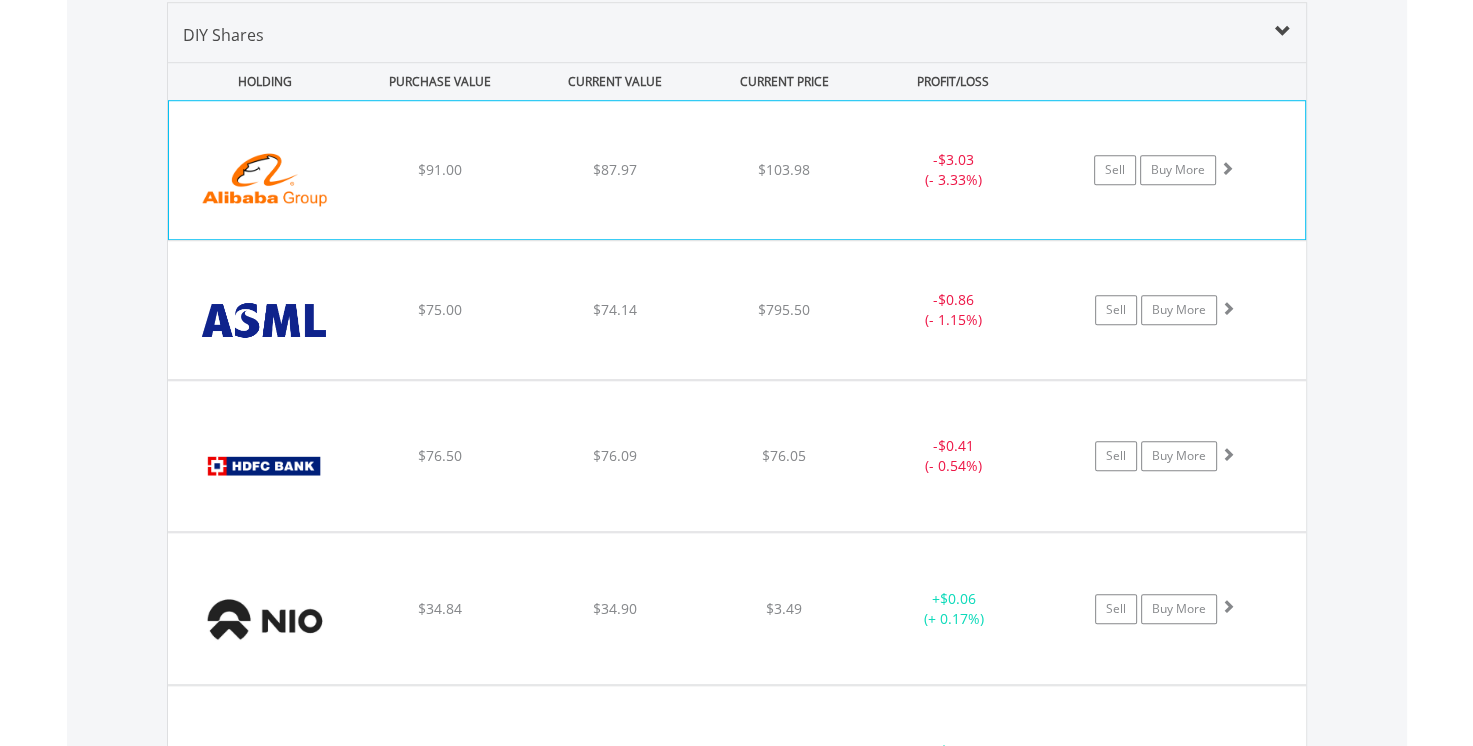 click on "$91.00" at bounding box center [440, 170] 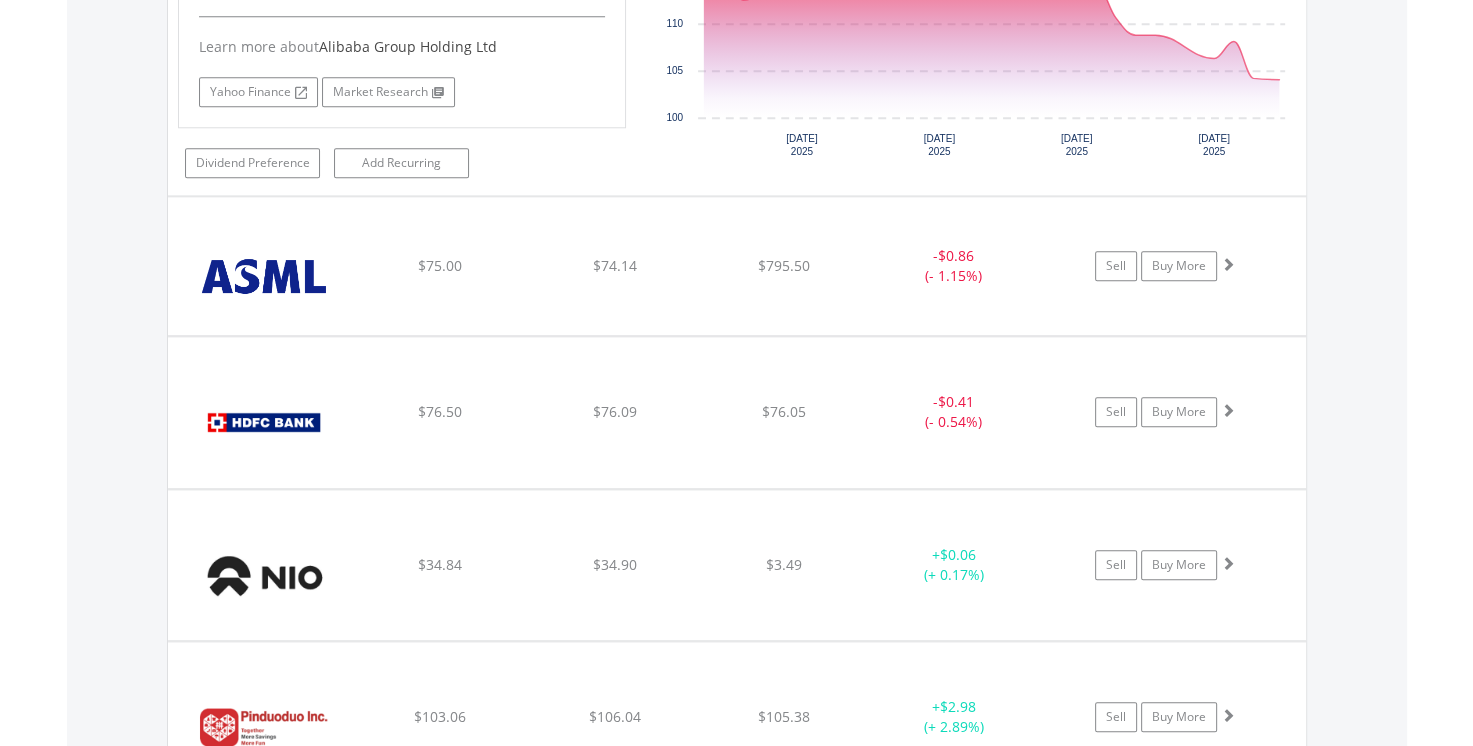 scroll, scrollTop: 1912, scrollLeft: 0, axis: vertical 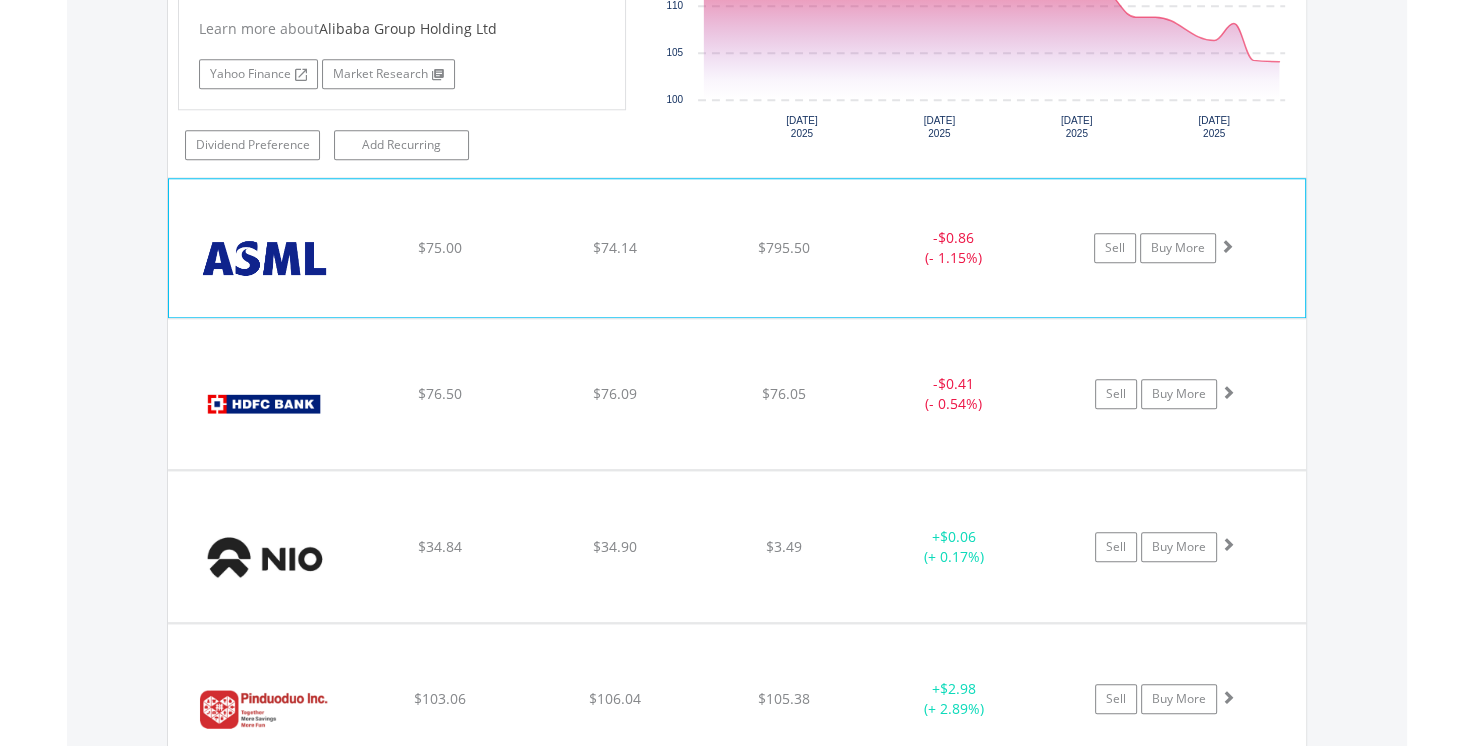 click on "﻿
Asml Holding Nv-Ny Reg Shs
$75.00
$74.14
$795.50
-  $0.86 (- 1.15%)
Sell
Buy More" at bounding box center [737, -301] 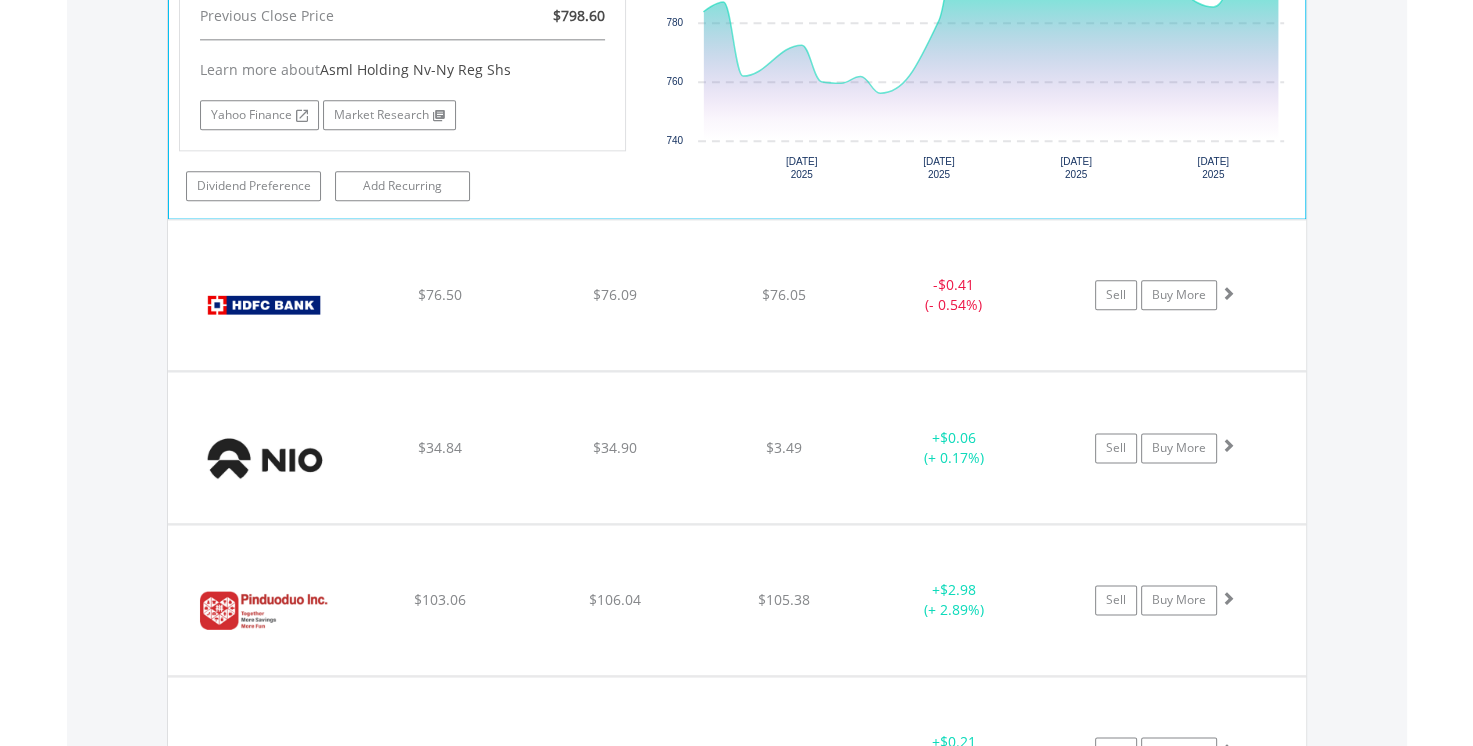 scroll, scrollTop: 2433, scrollLeft: 0, axis: vertical 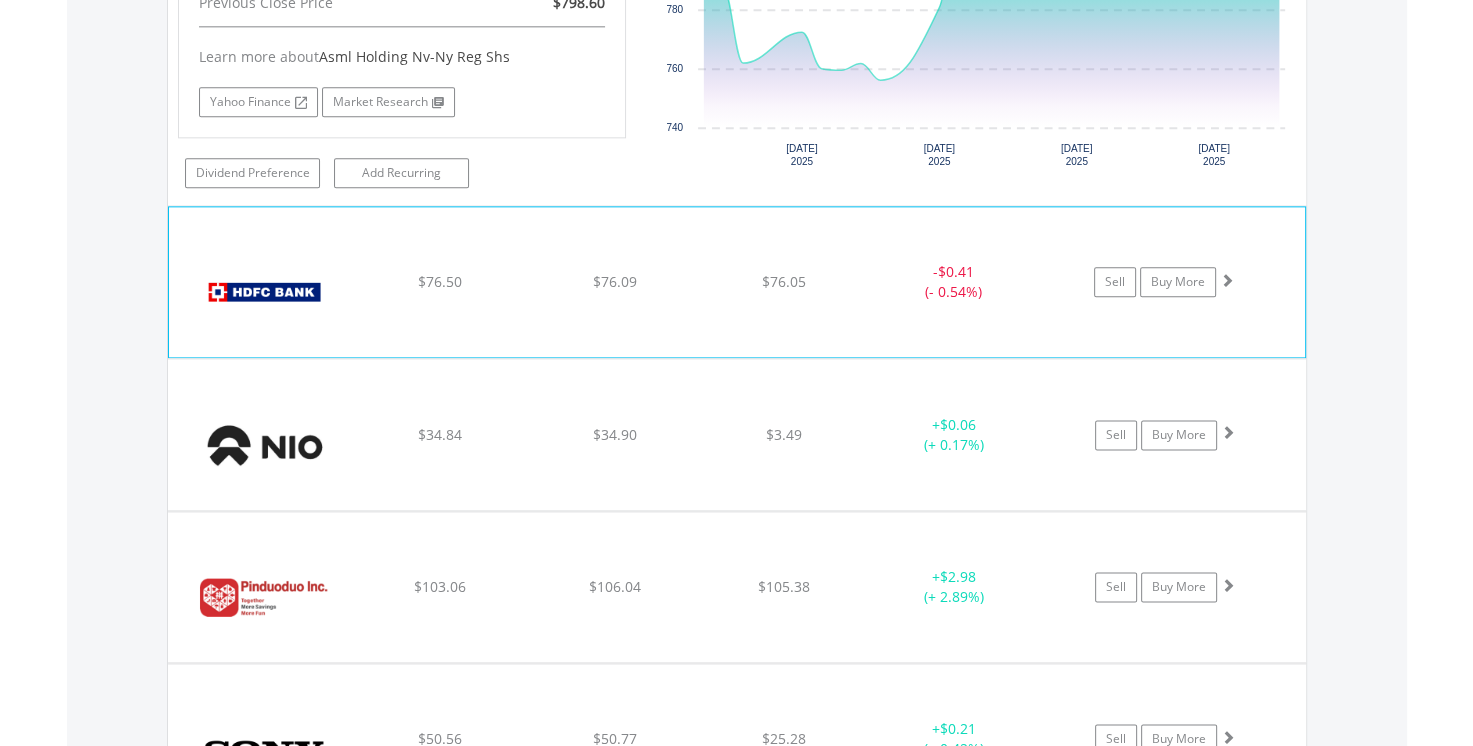 click on "$76.09" at bounding box center [614, -822] 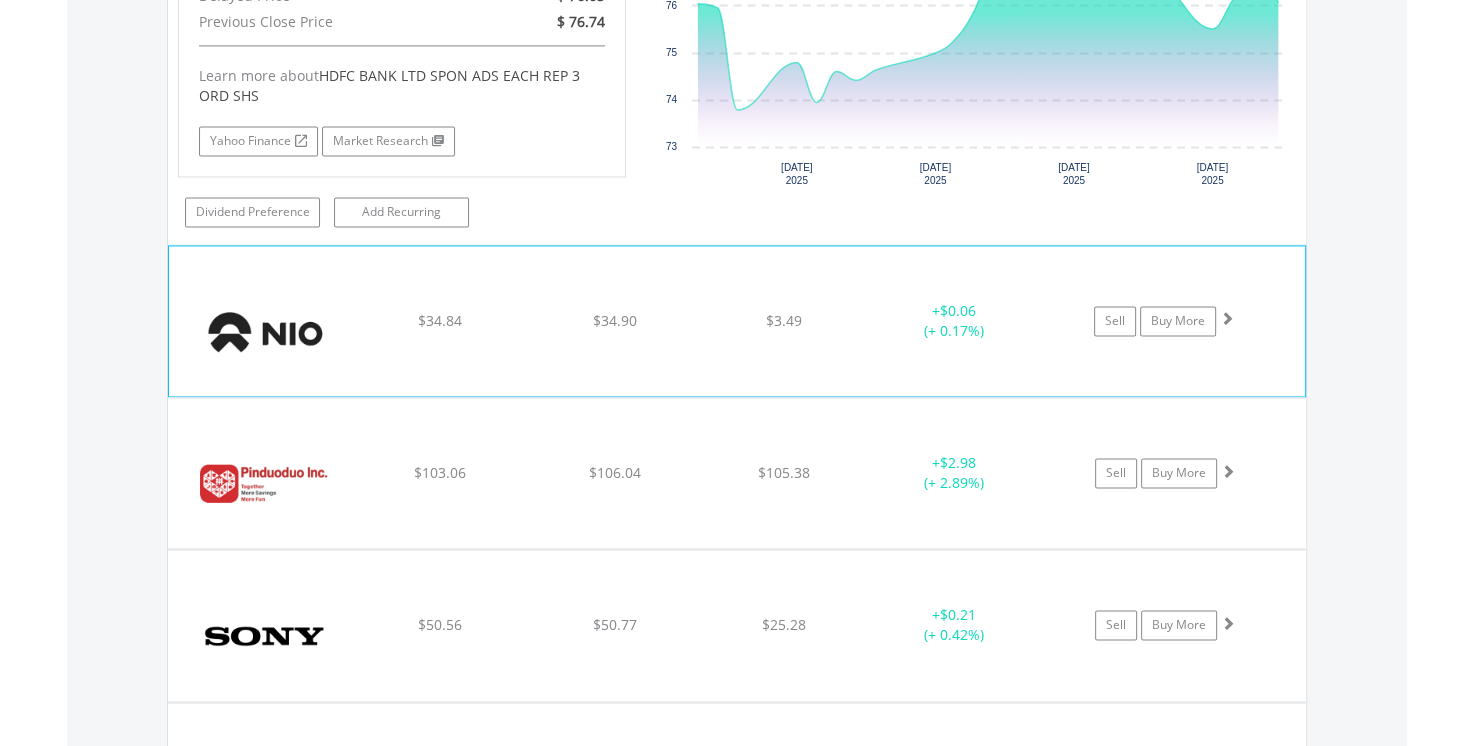 scroll, scrollTop: 2977, scrollLeft: 0, axis: vertical 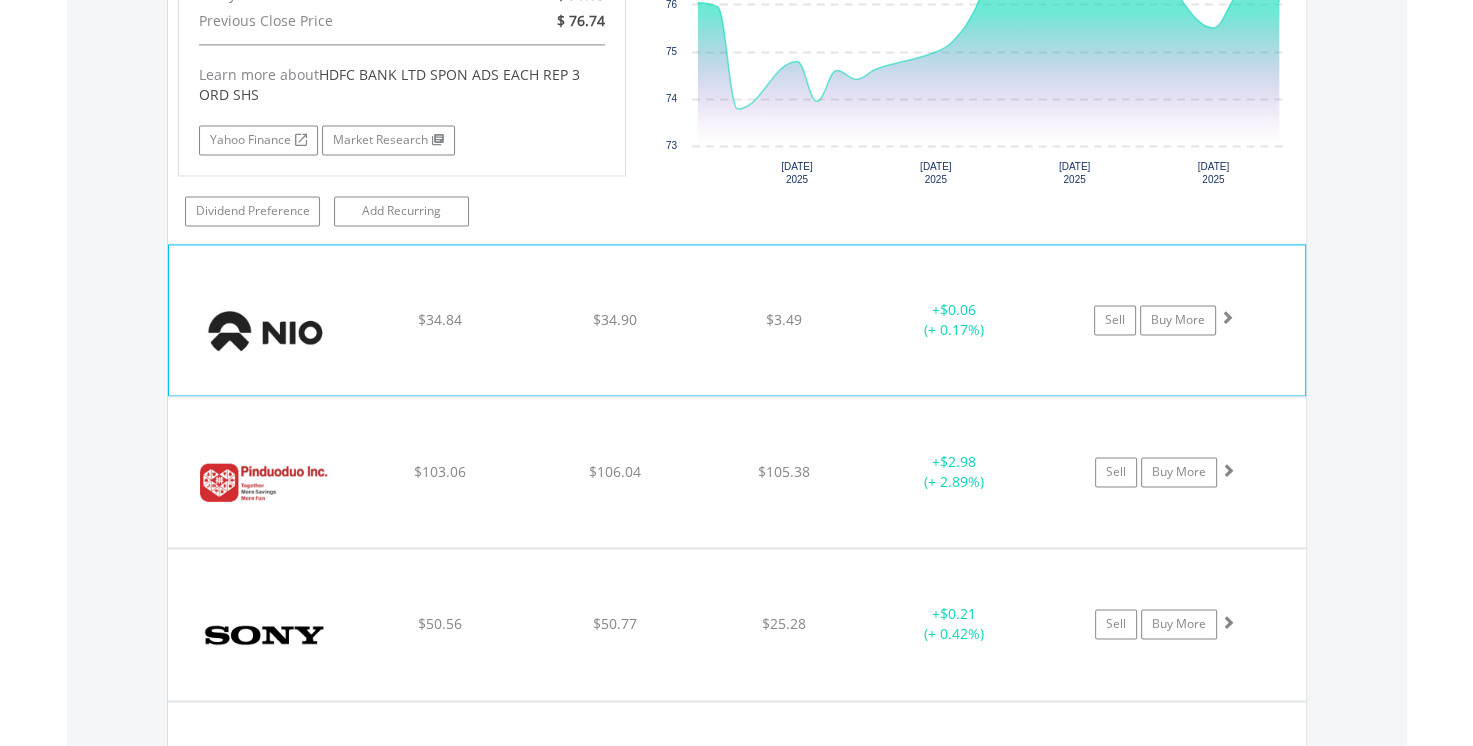 click on "﻿
Nio Inc - Adr
$34.84
$34.90
$3.49
+  $0.06 (+ 0.17%)
Sell
Buy More" at bounding box center (737, -1366) 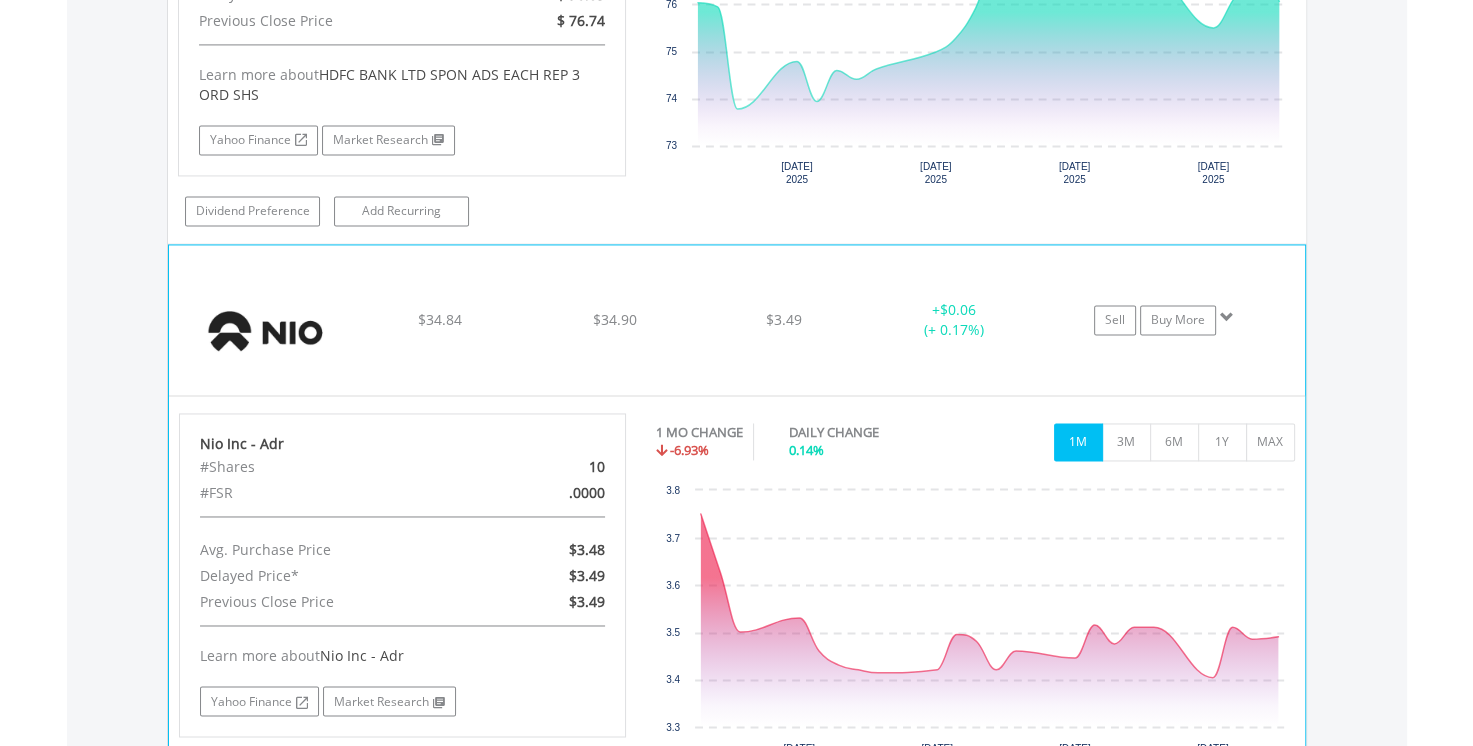click on "﻿
Nio Inc - Adr
$34.84
$34.90
$3.49
+  $0.06 (+ 0.17%)
Sell
Buy More" at bounding box center (737, -1366) 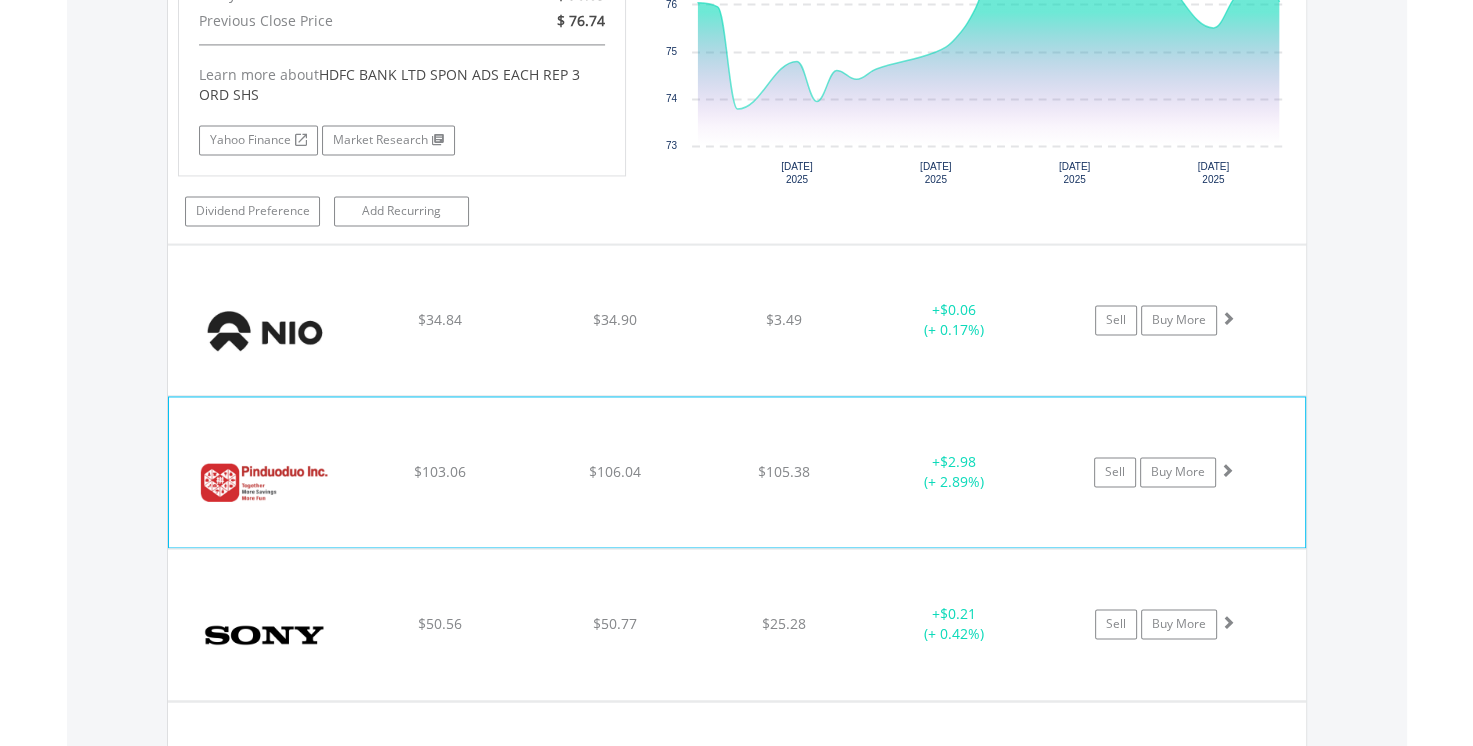 click on "$103.06" at bounding box center [439, -1366] 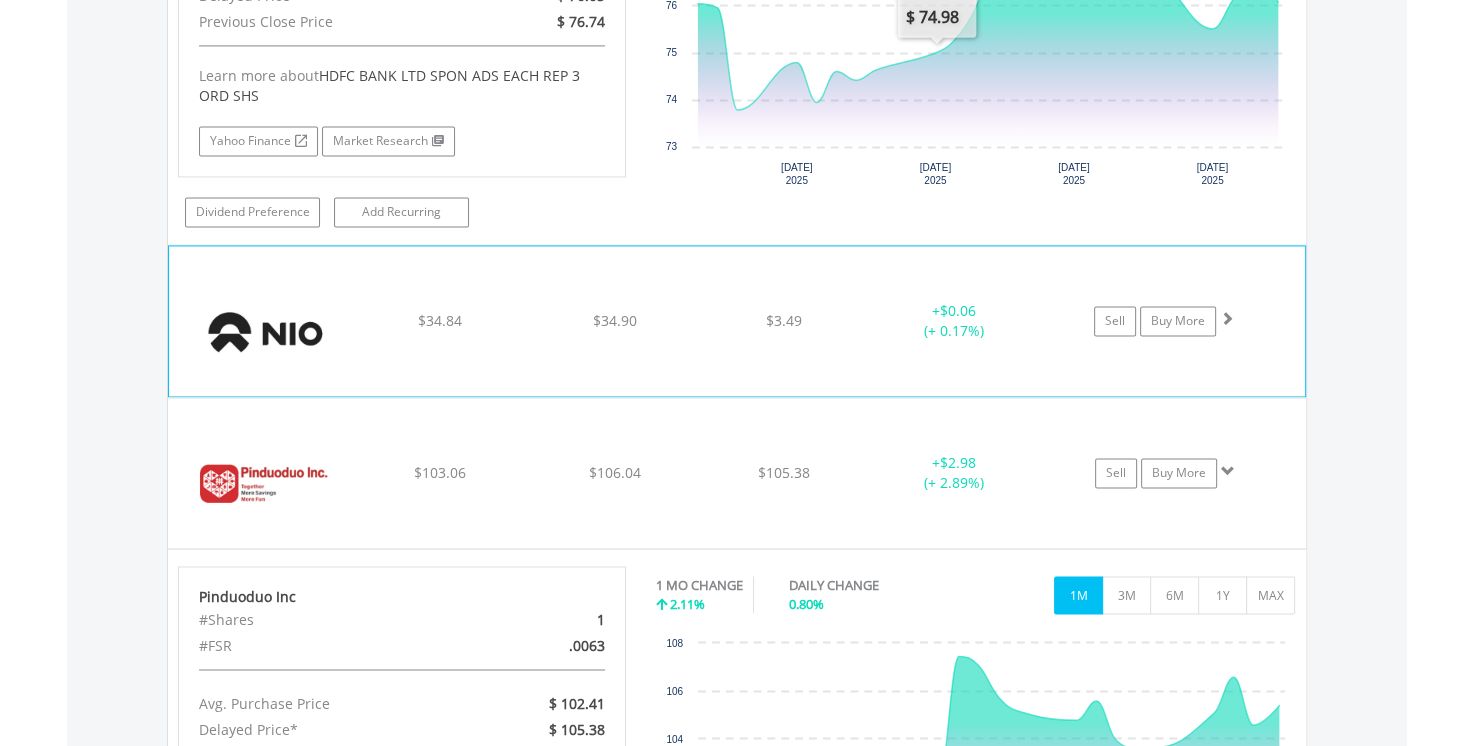 scroll, scrollTop: 2977, scrollLeft: 0, axis: vertical 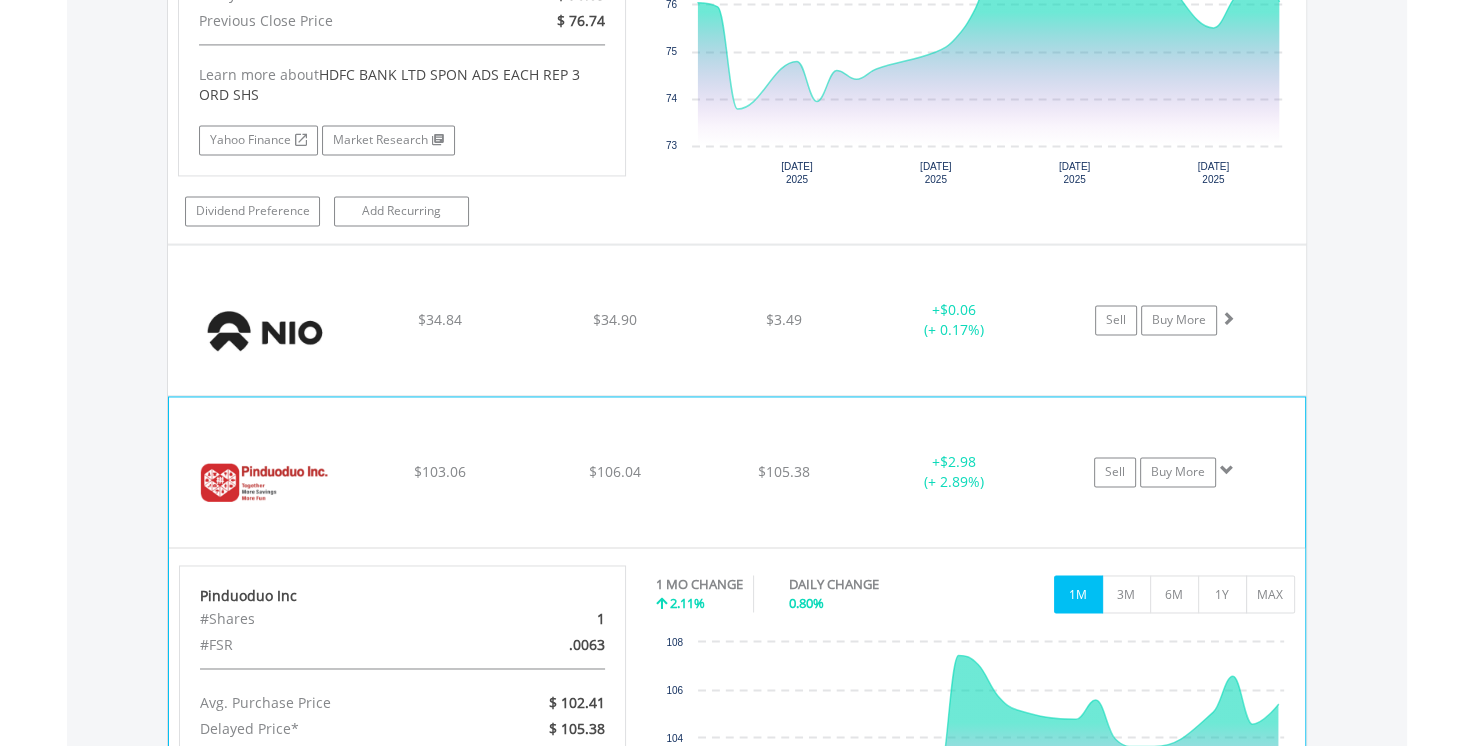 click on "﻿
Pinduoduo Inc
$103.06
$106.04
$105.38
+  $2.98 (+ 2.89%)
Sell
Buy More" at bounding box center (737, -1366) 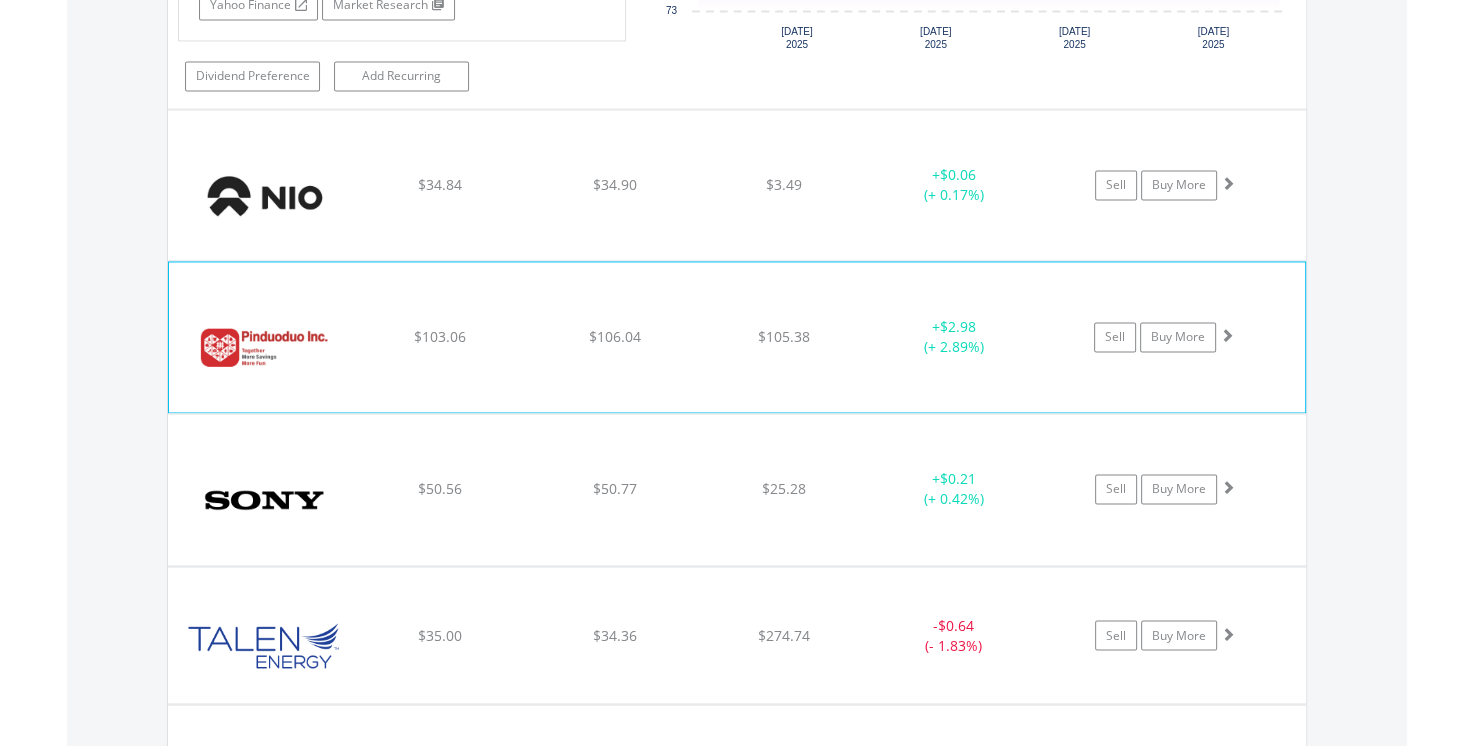 scroll, scrollTop: 3186, scrollLeft: 0, axis: vertical 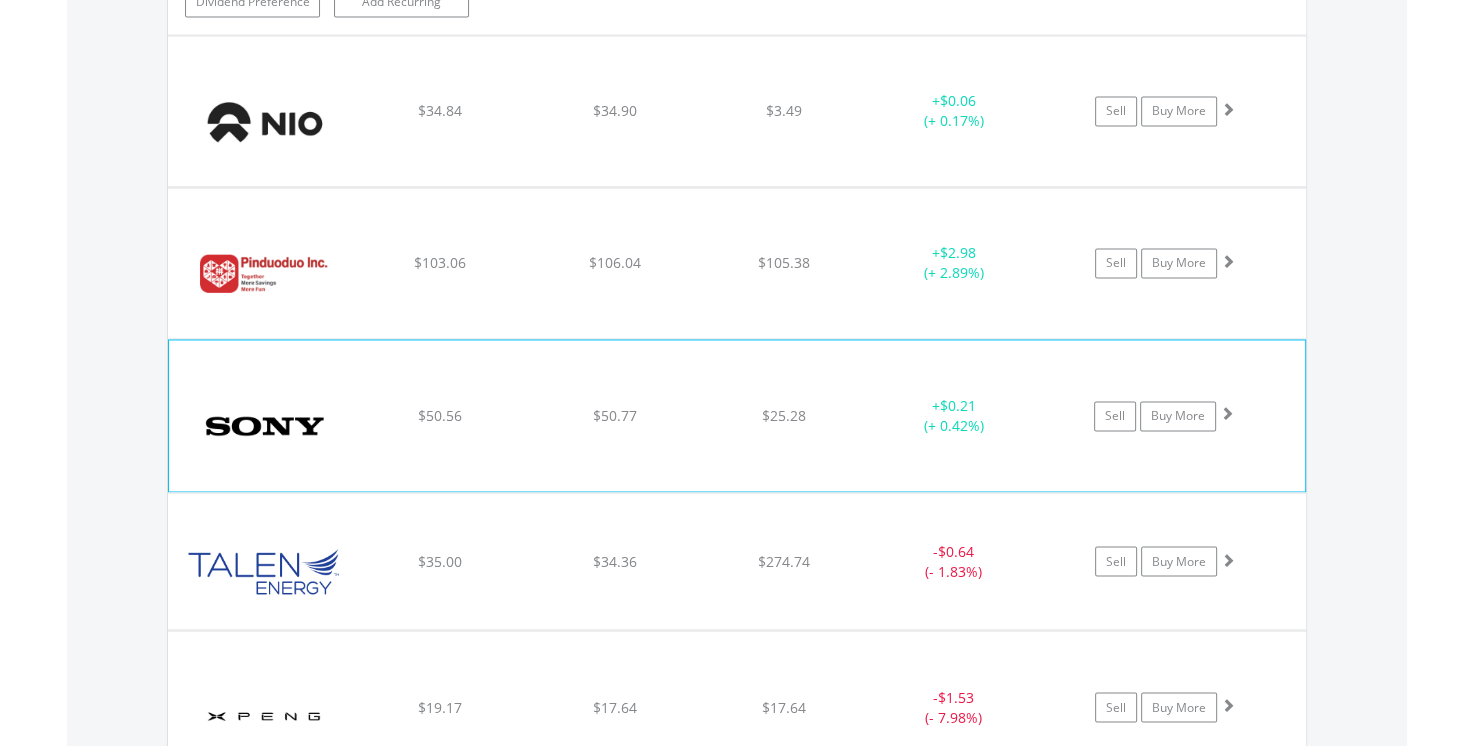 click on "﻿
Sony Group Corporation
$50.56
$50.77
$25.28
+  $0.21 (+ 0.42%)
Sell
Buy More" at bounding box center [737, -1575] 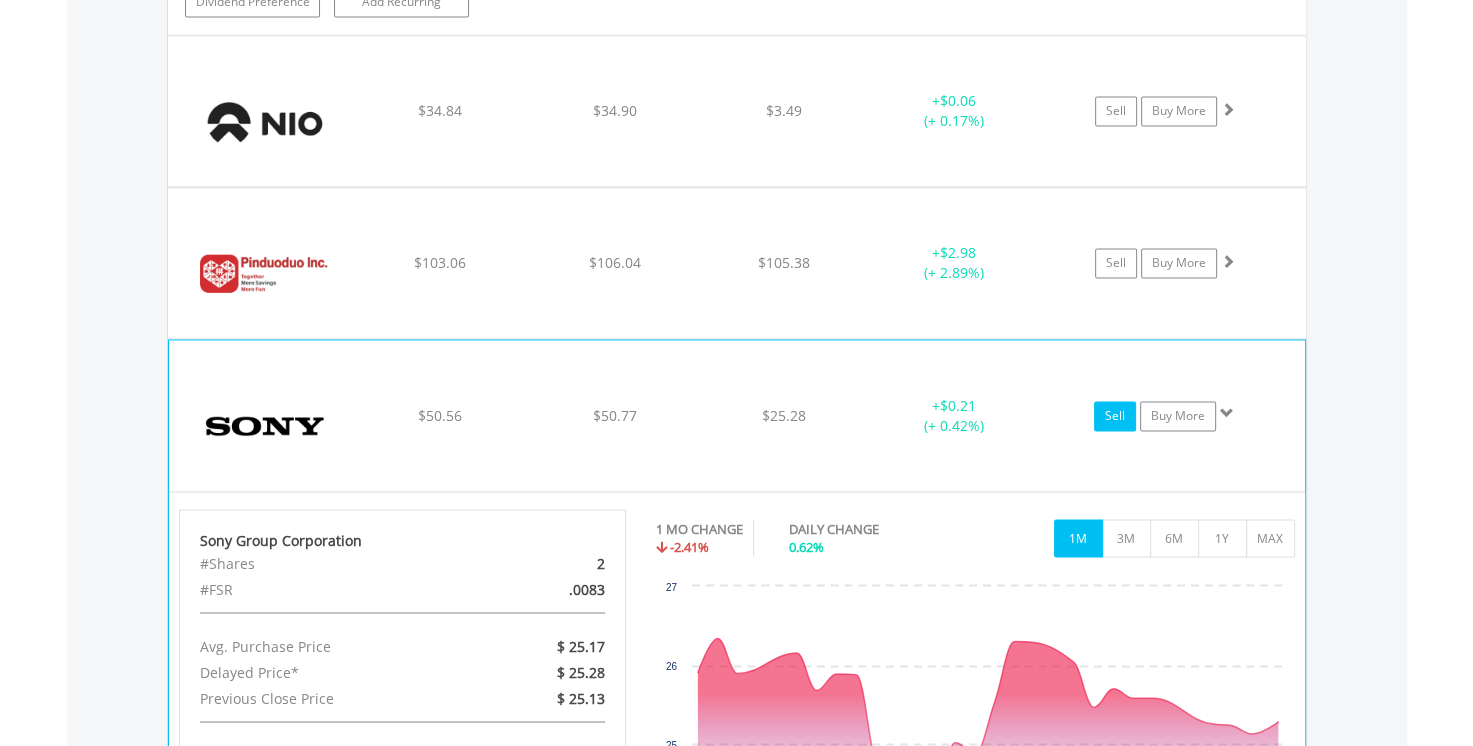click on "Sell" at bounding box center (1115, 416) 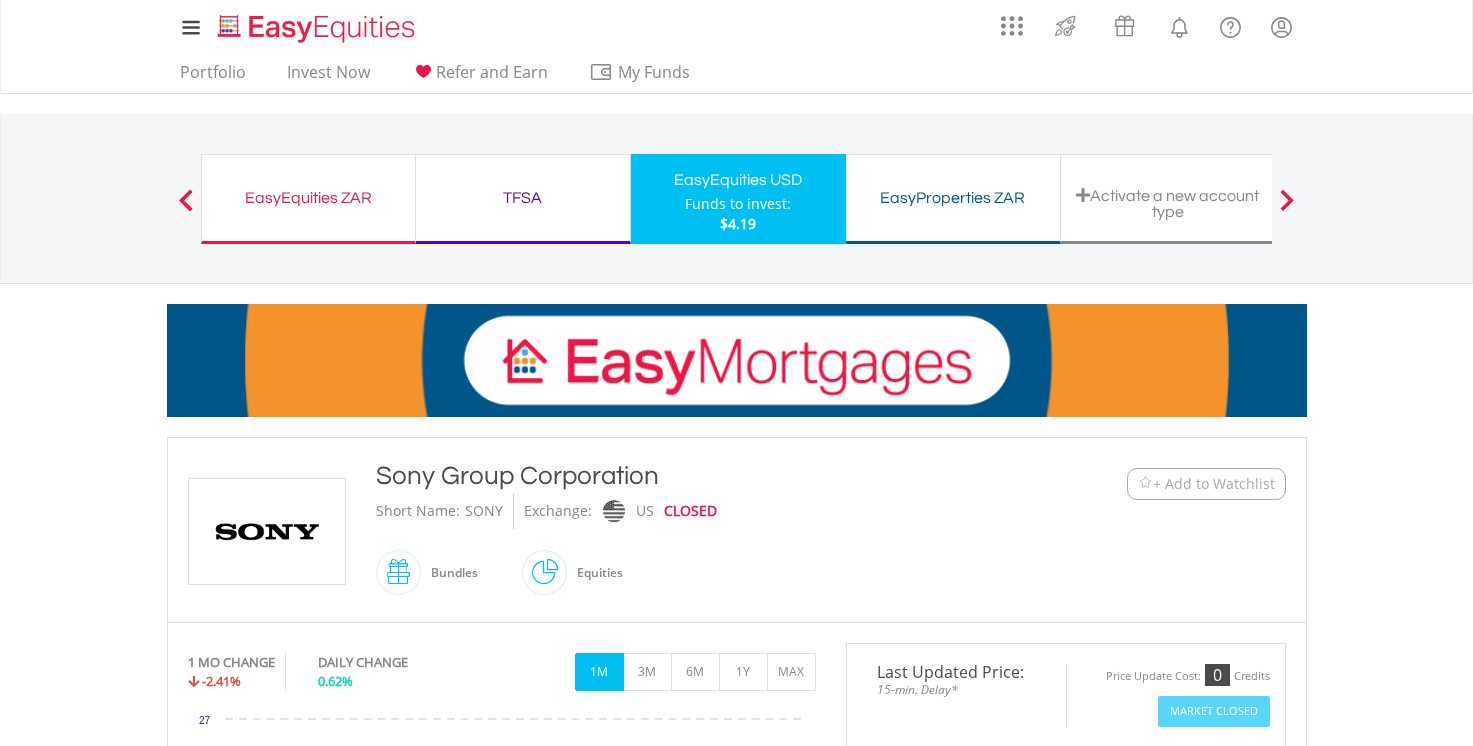 scroll, scrollTop: 136, scrollLeft: 0, axis: vertical 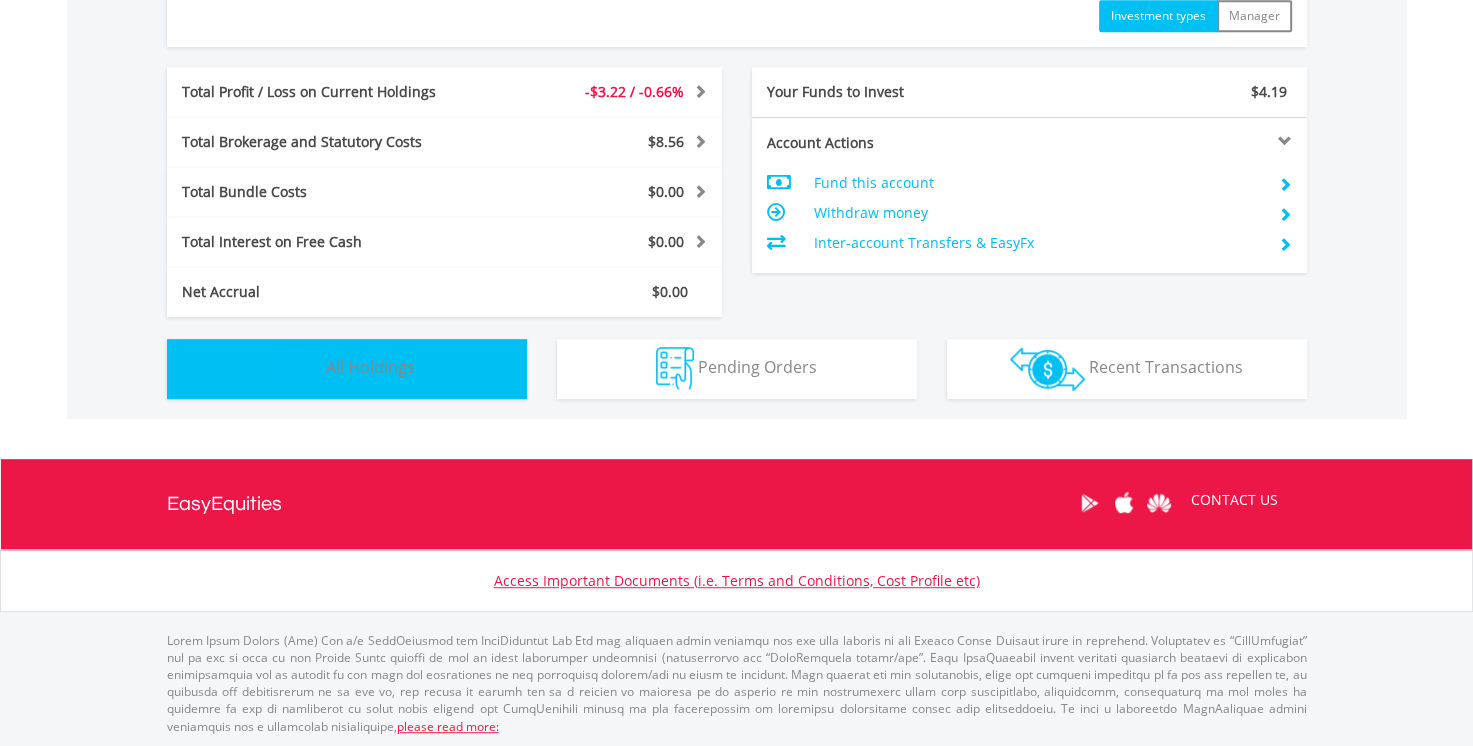 click on "Holdings
All Holdings" at bounding box center [347, 369] 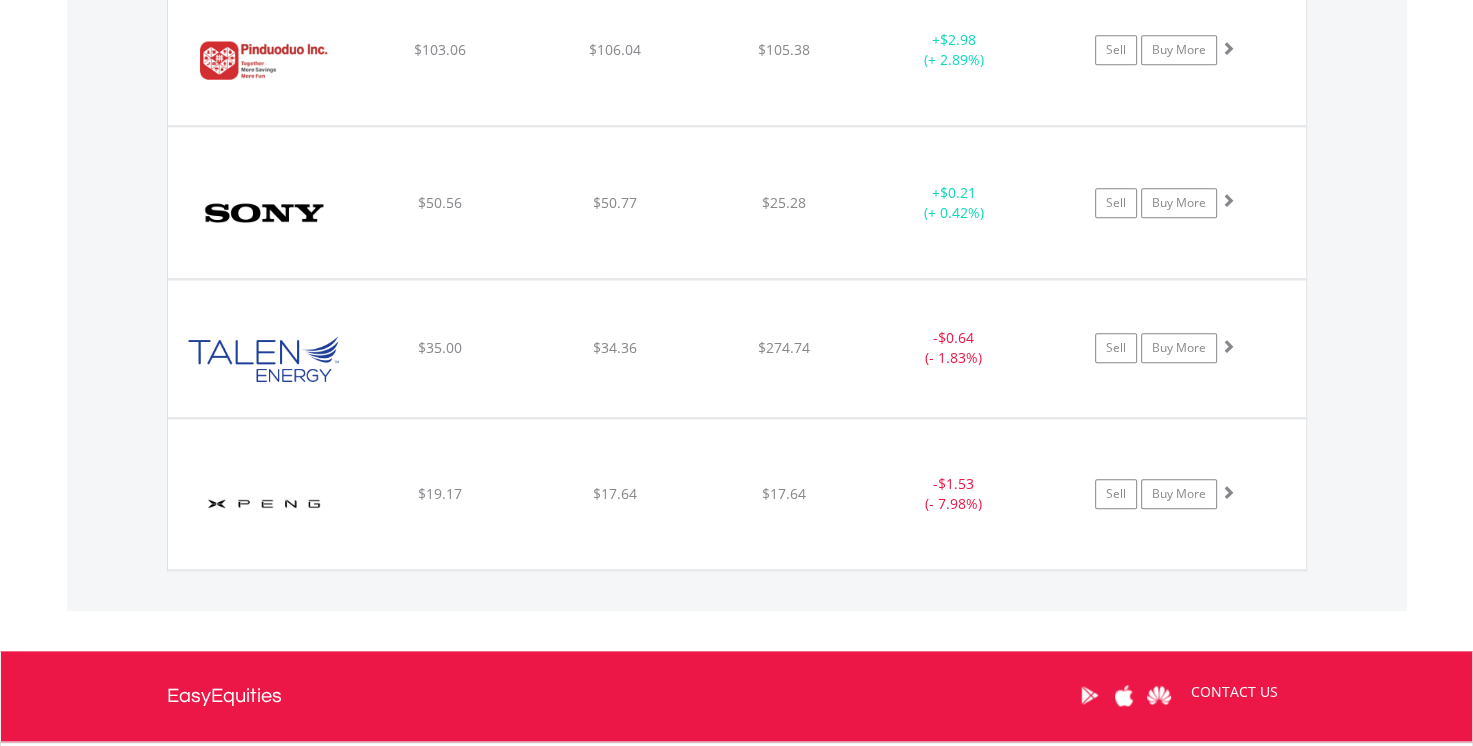 scroll, scrollTop: 2153, scrollLeft: 0, axis: vertical 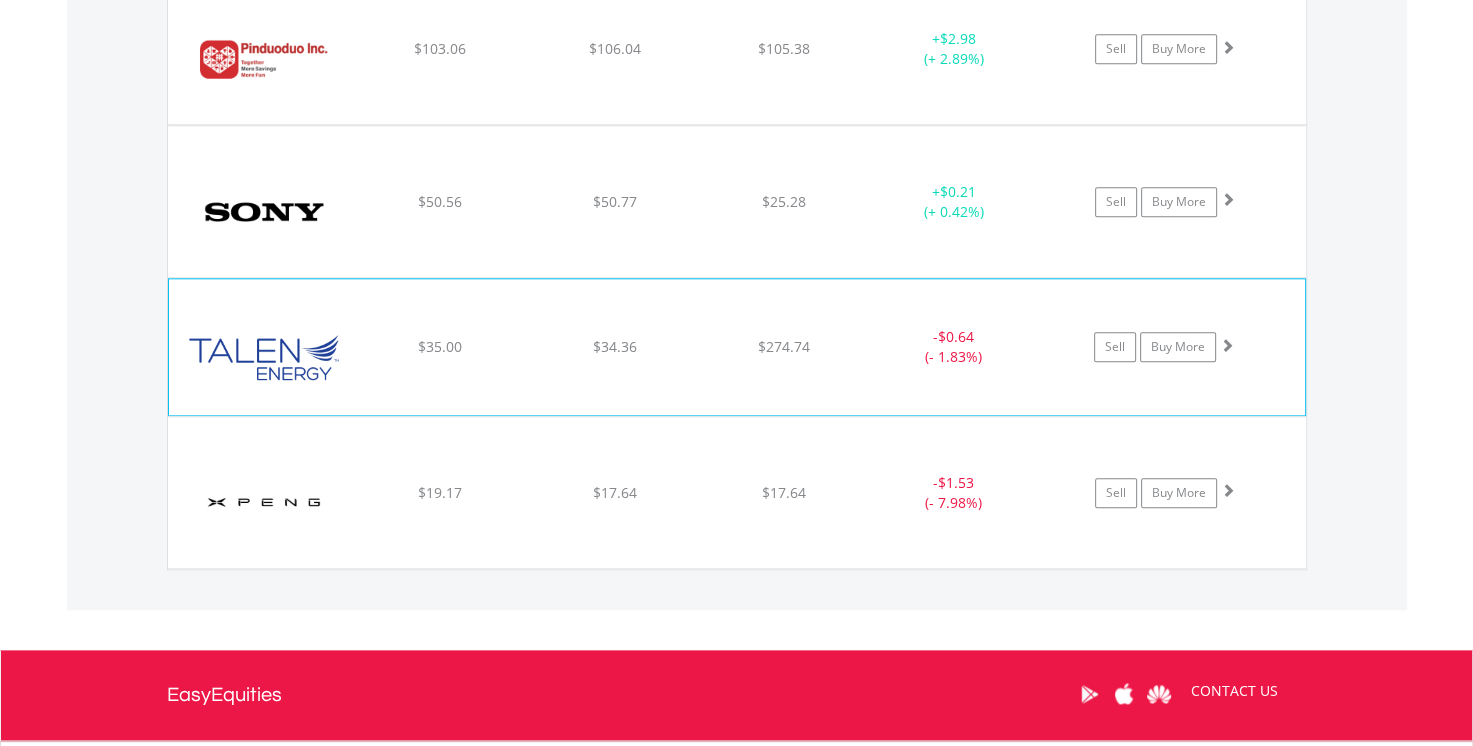 click on "$35.00" at bounding box center (439, -542) 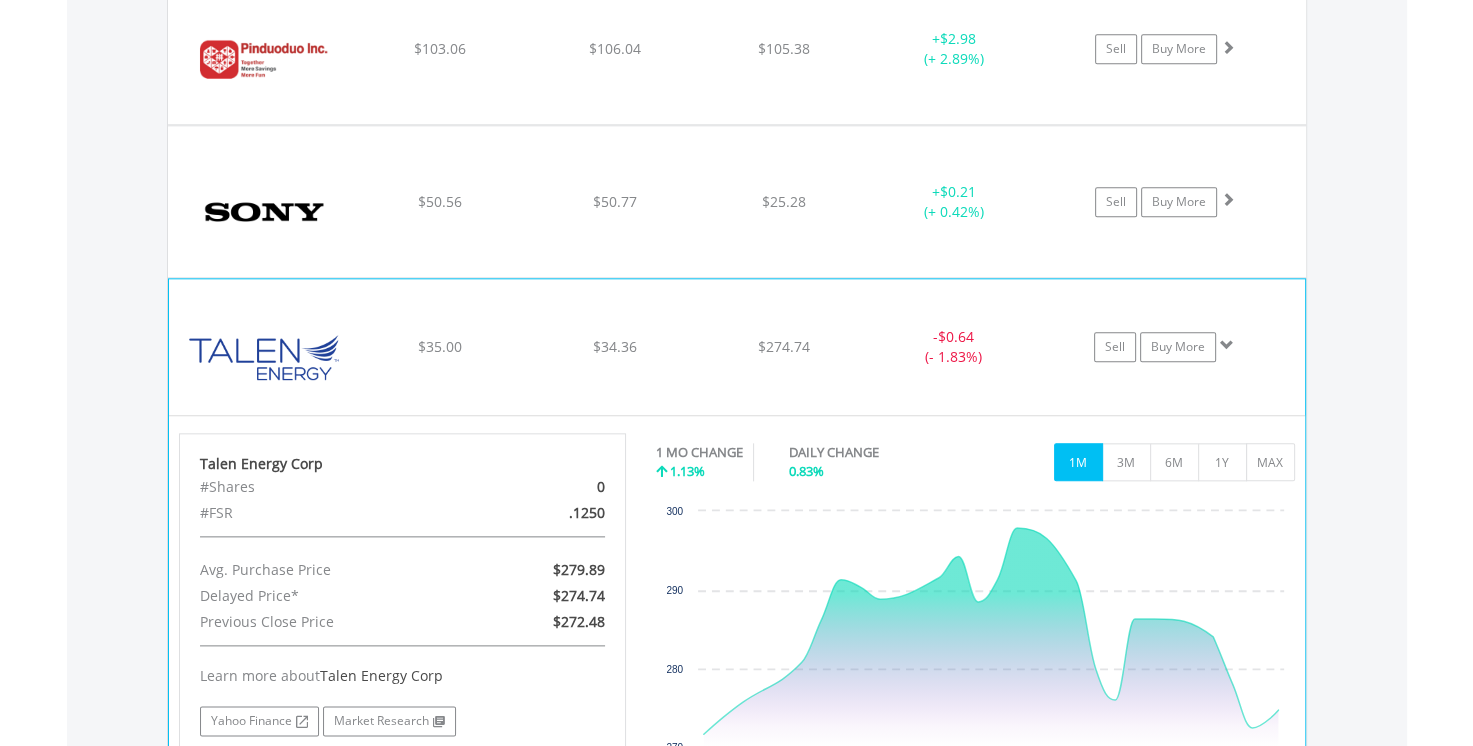 click on "﻿
Talen Energy Corp
$35.00
$34.36
$274.74
-  $0.64 (- 1.83%)
Sell
Buy More" at bounding box center [737, -542] 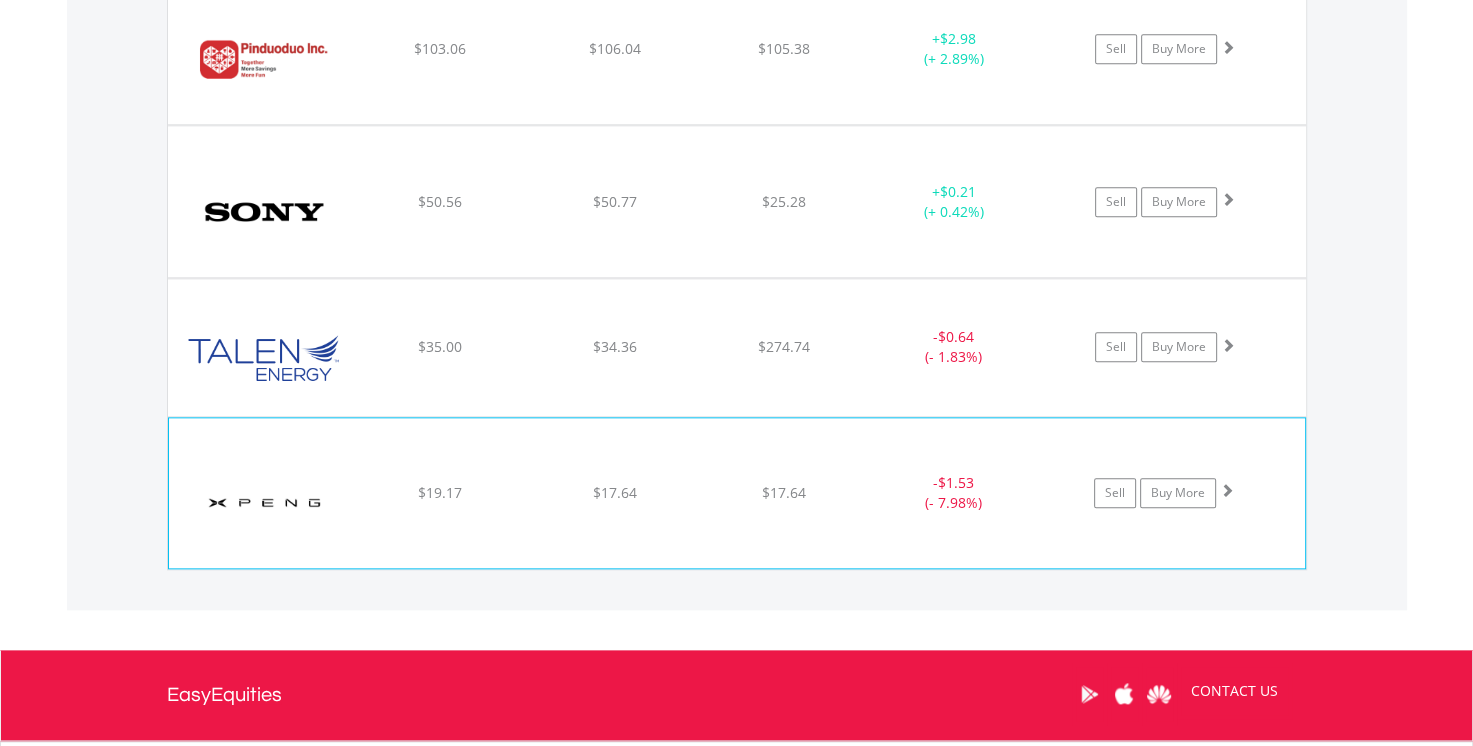 click on "﻿
Xpeng Inc
$19.17
$17.64
$17.64
-  $1.53 (- 7.98%)
Sell
Buy More" at bounding box center (737, -542) 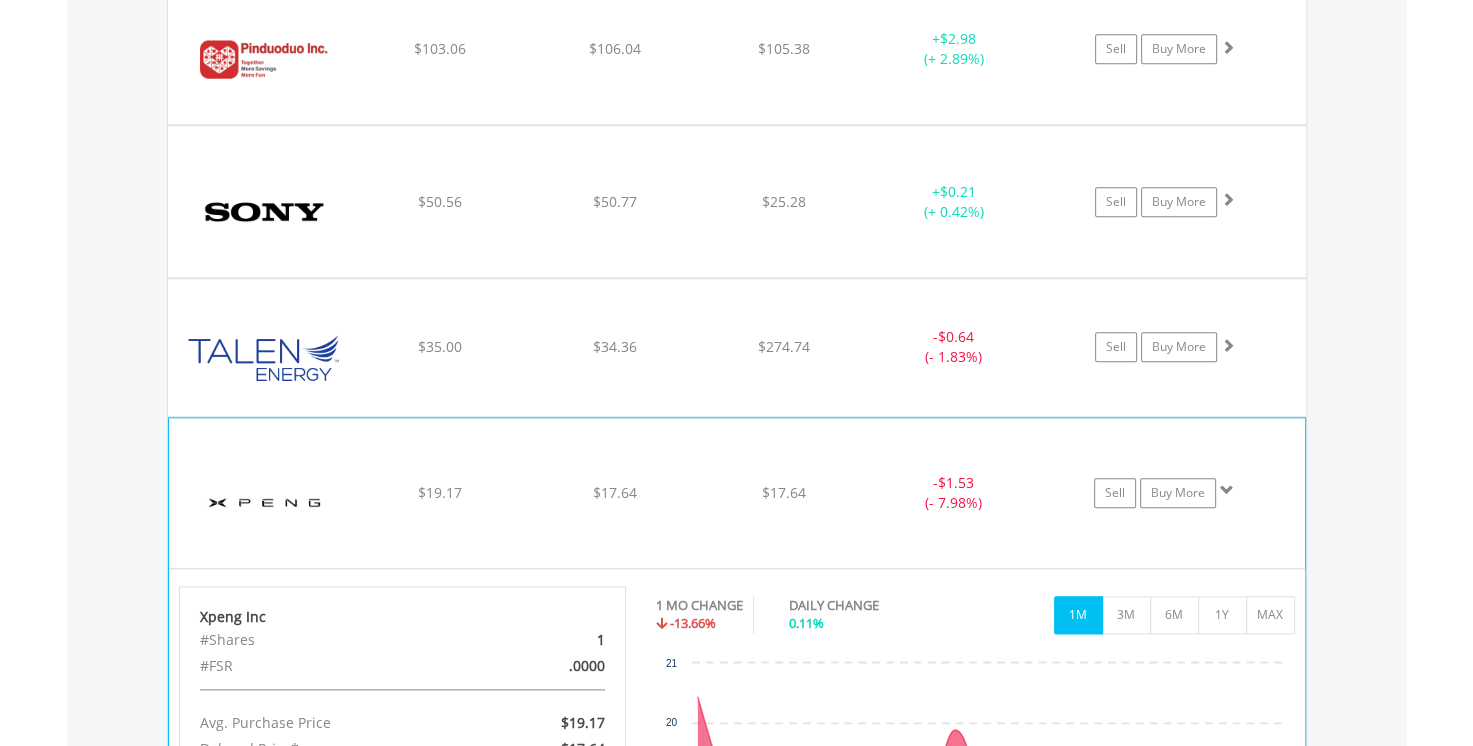 click on "﻿
Xpeng Inc
$19.17
$17.64
$17.64
-  $1.53 (- 7.98%)
Sell
Buy More" at bounding box center [737, -542] 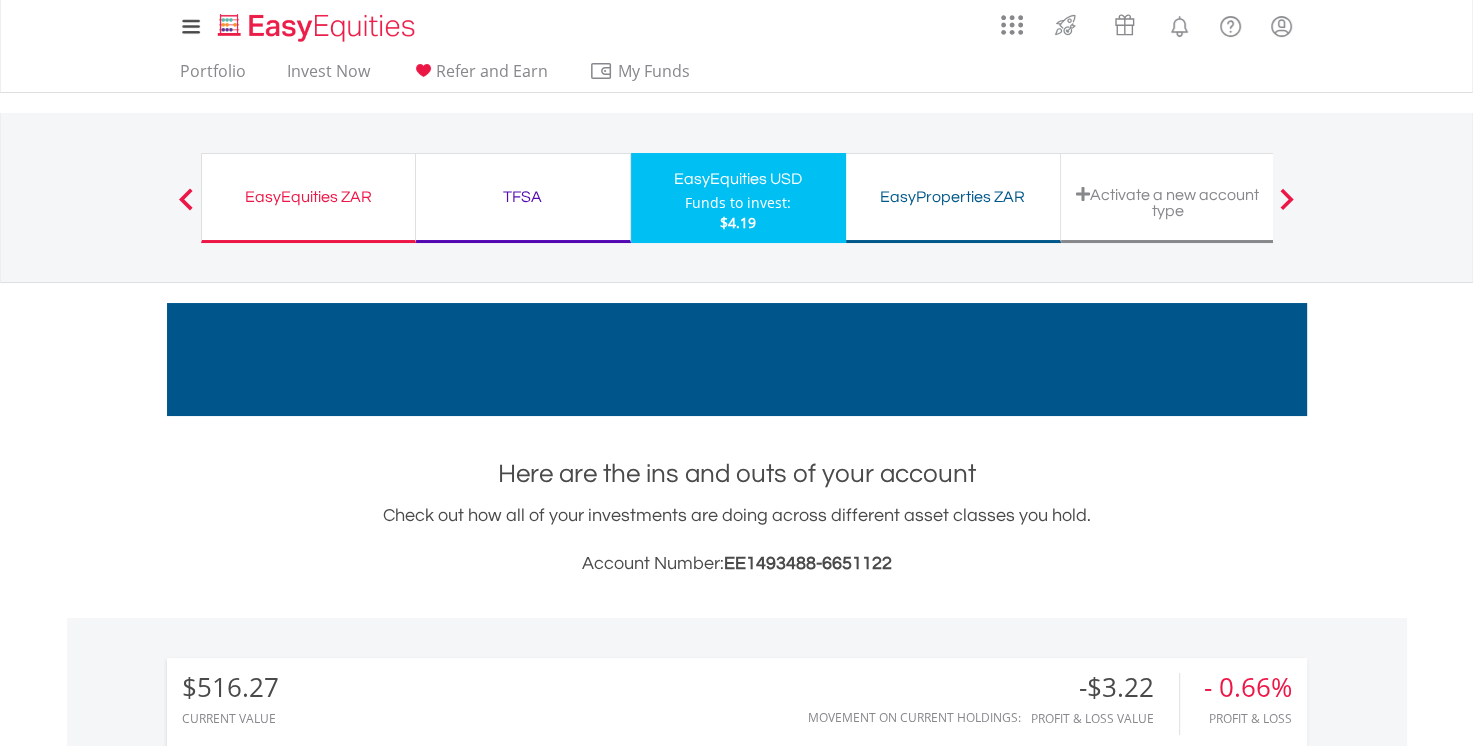 scroll, scrollTop: 0, scrollLeft: 0, axis: both 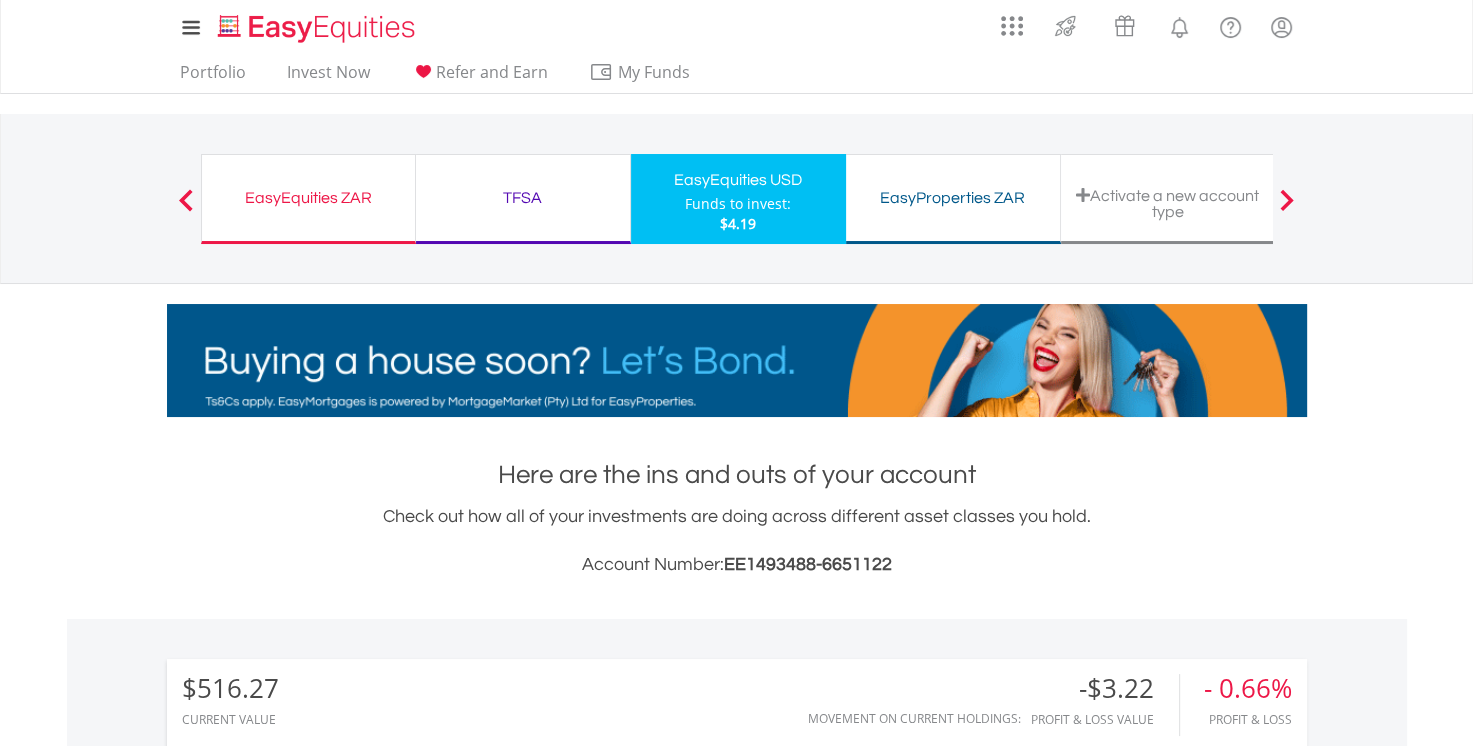 click on "TFSA" at bounding box center [523, 198] 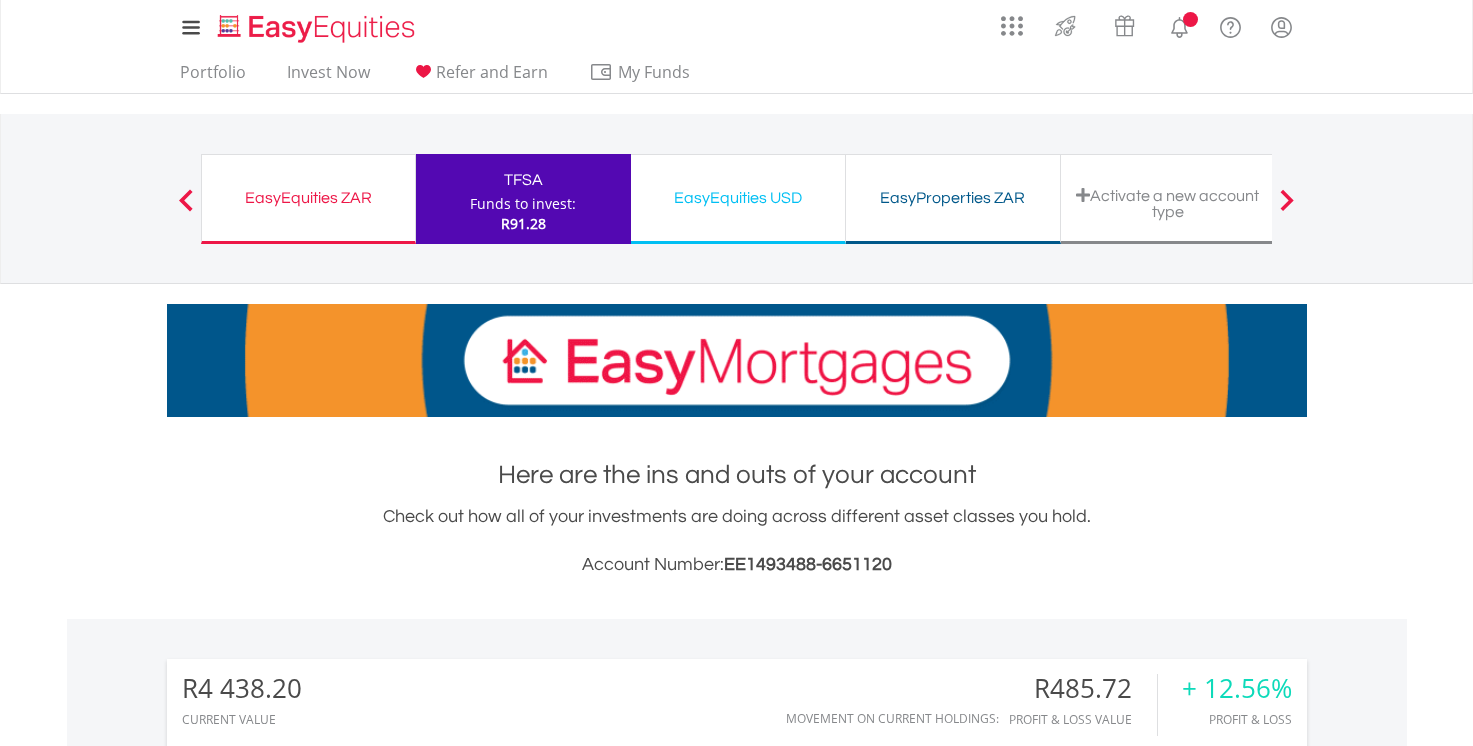 scroll, scrollTop: 618, scrollLeft: 0, axis: vertical 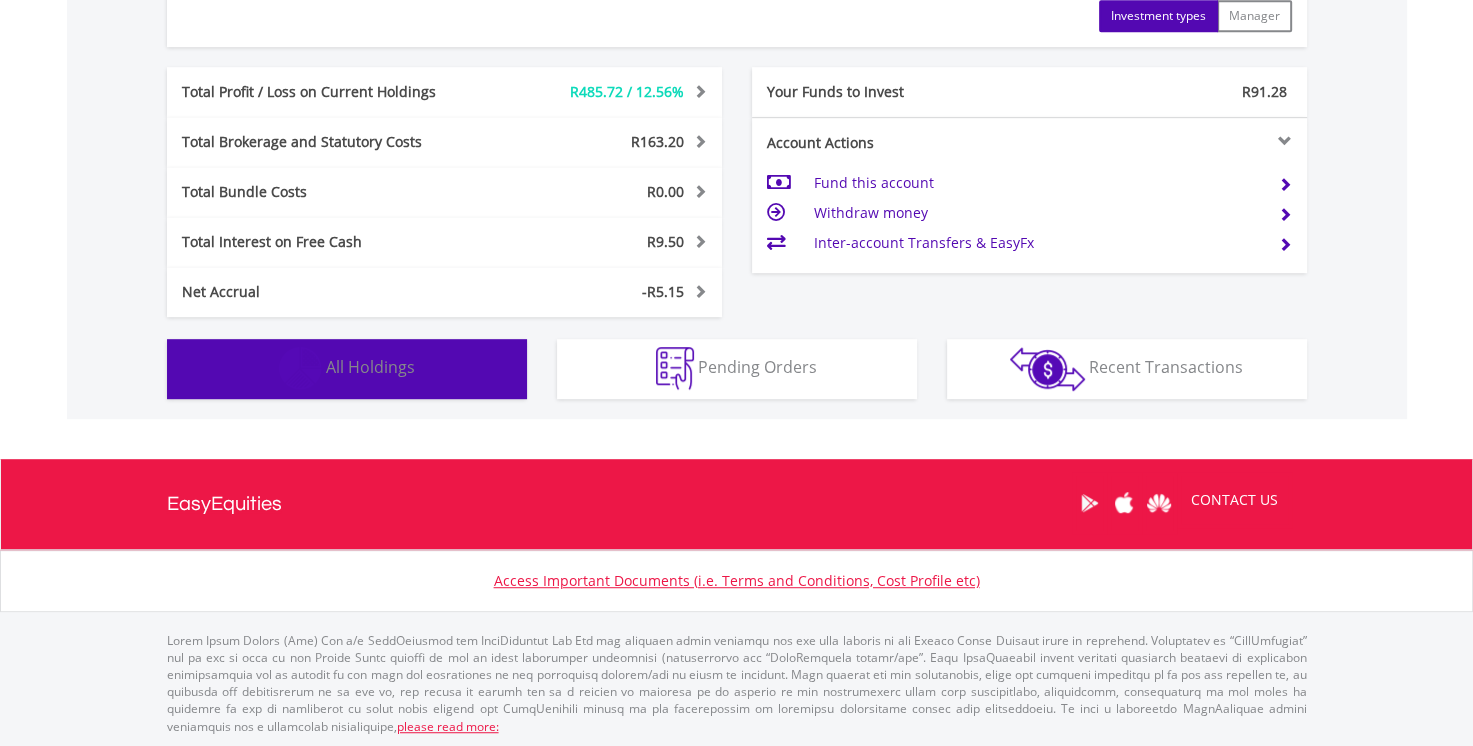 click on "All Holdings" at bounding box center (370, 367) 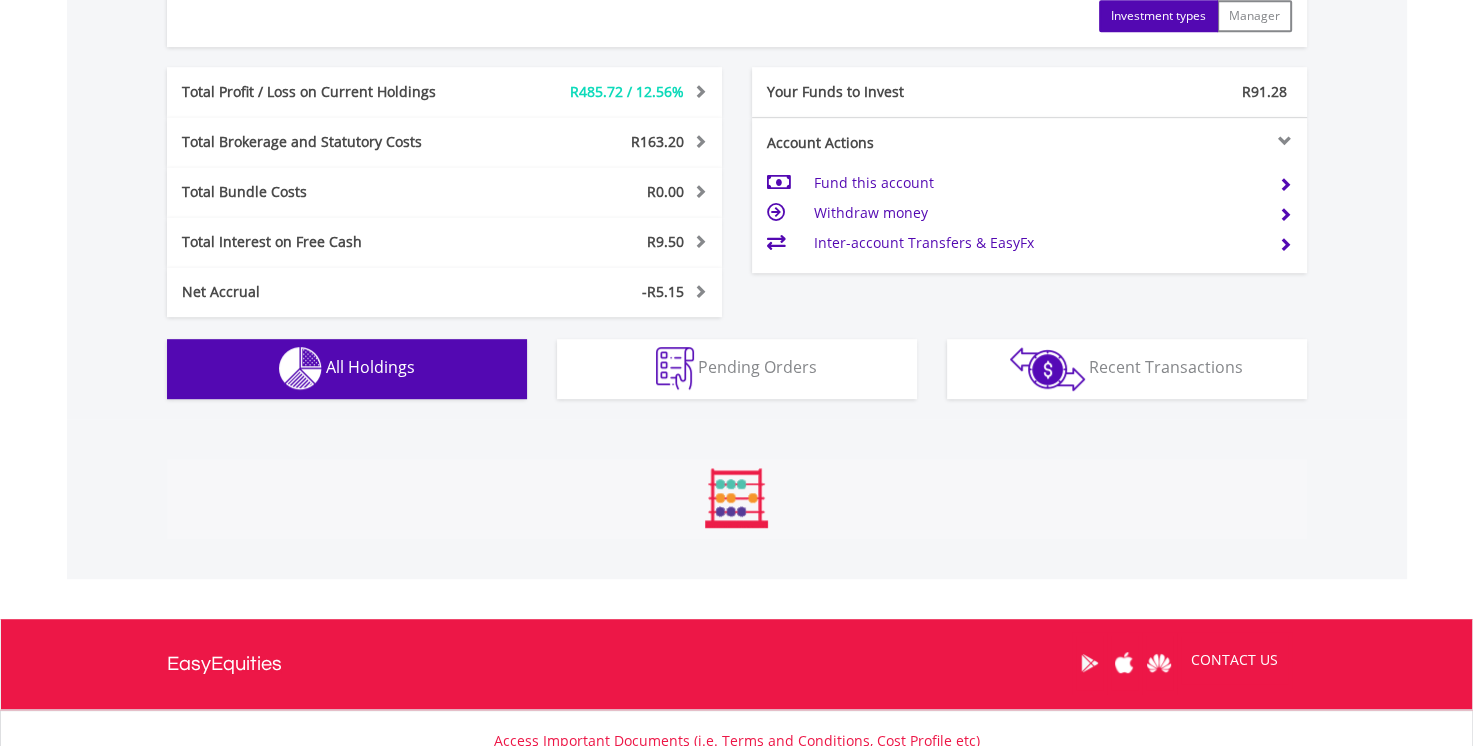 scroll, scrollTop: 1481, scrollLeft: 0, axis: vertical 